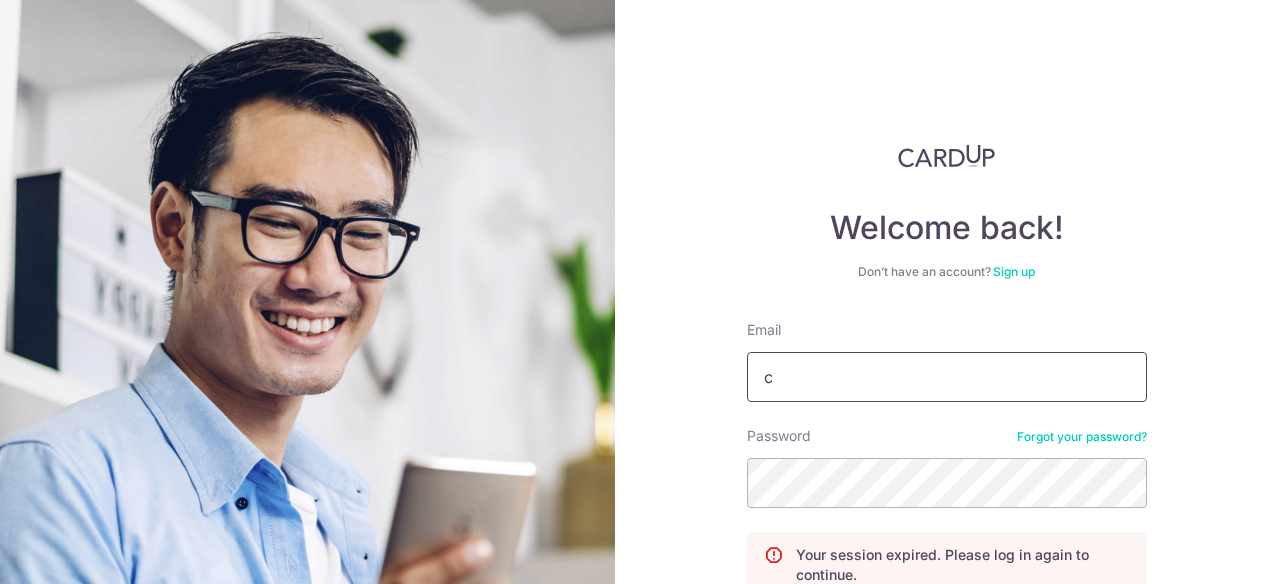 scroll, scrollTop: 0, scrollLeft: 0, axis: both 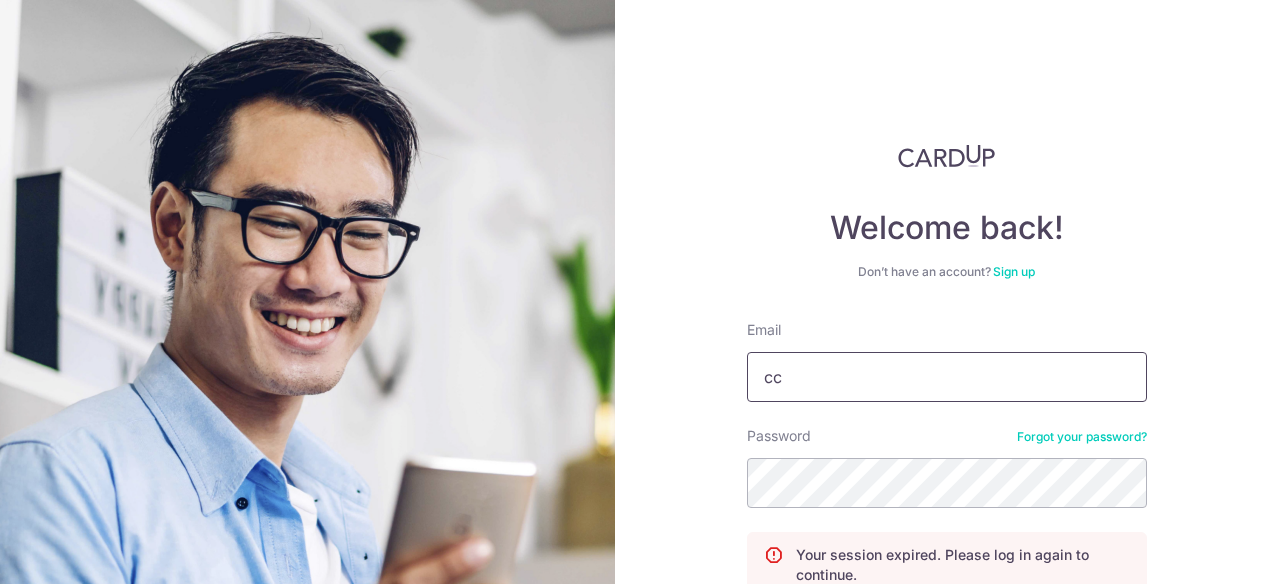 type on "ccspat@gmail.com" 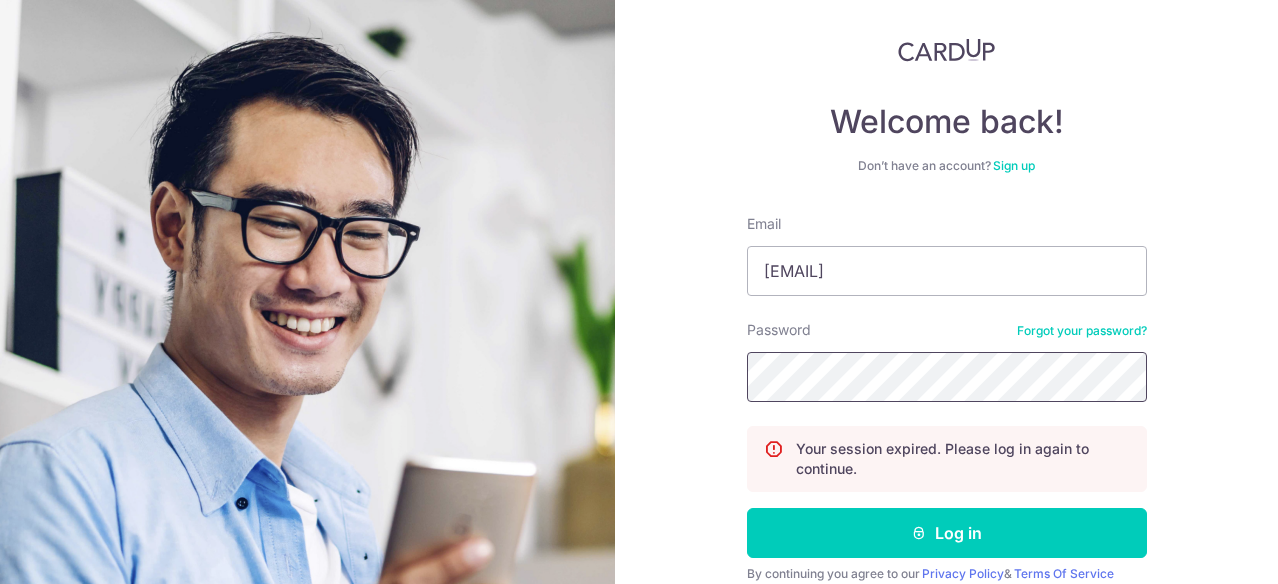 scroll, scrollTop: 190, scrollLeft: 0, axis: vertical 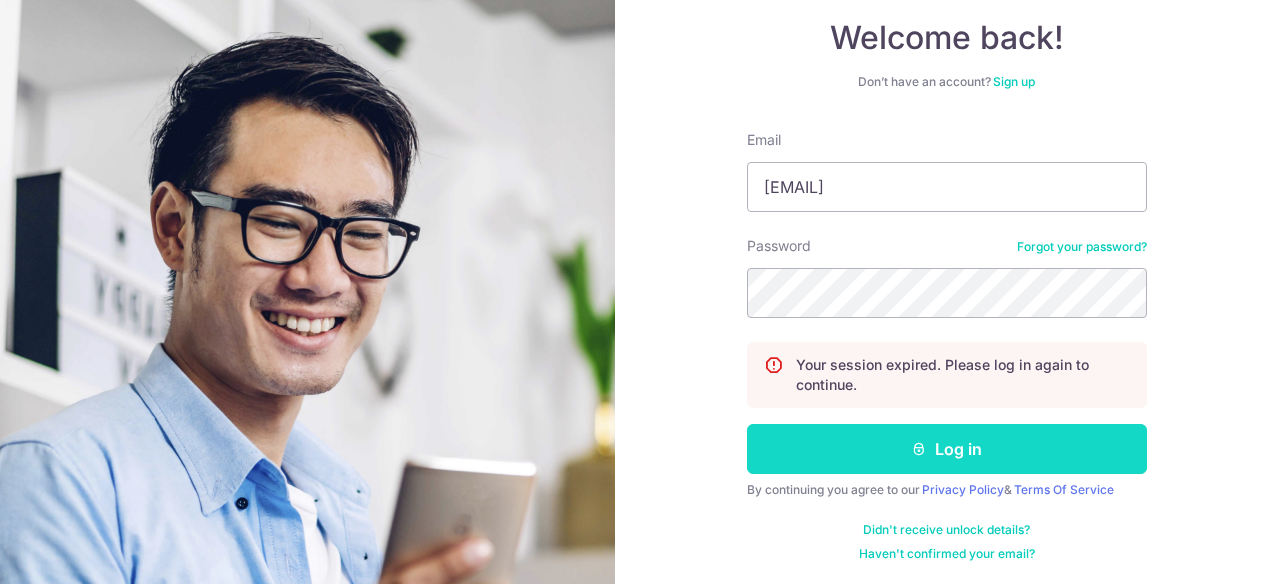 click on "Log in" at bounding box center [947, 449] 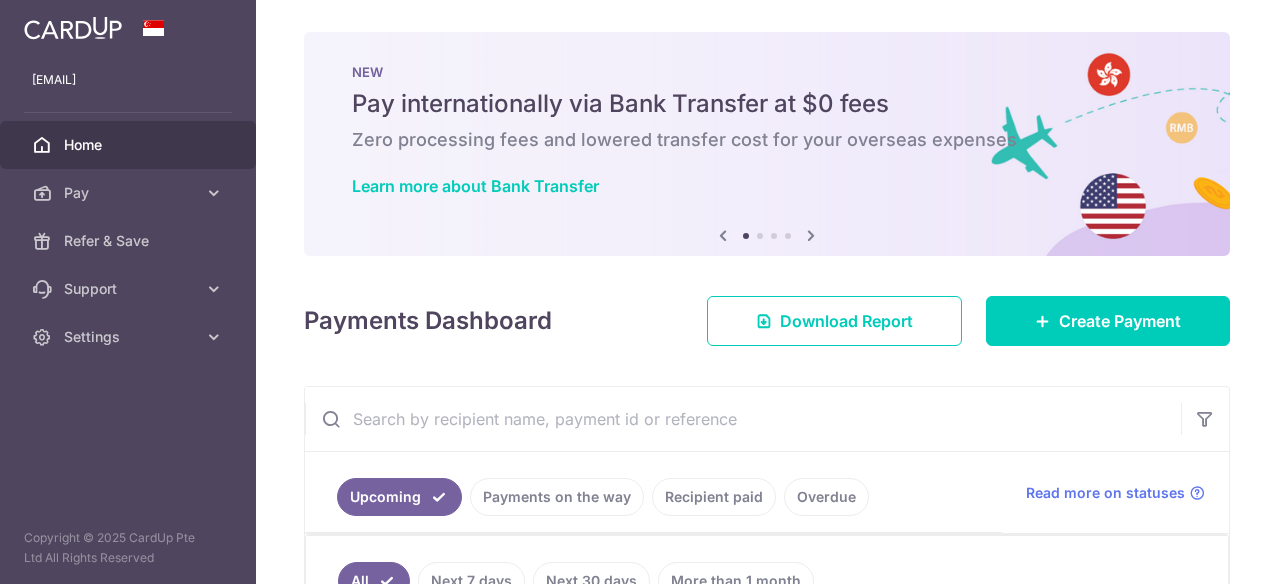 scroll, scrollTop: 0, scrollLeft: 0, axis: both 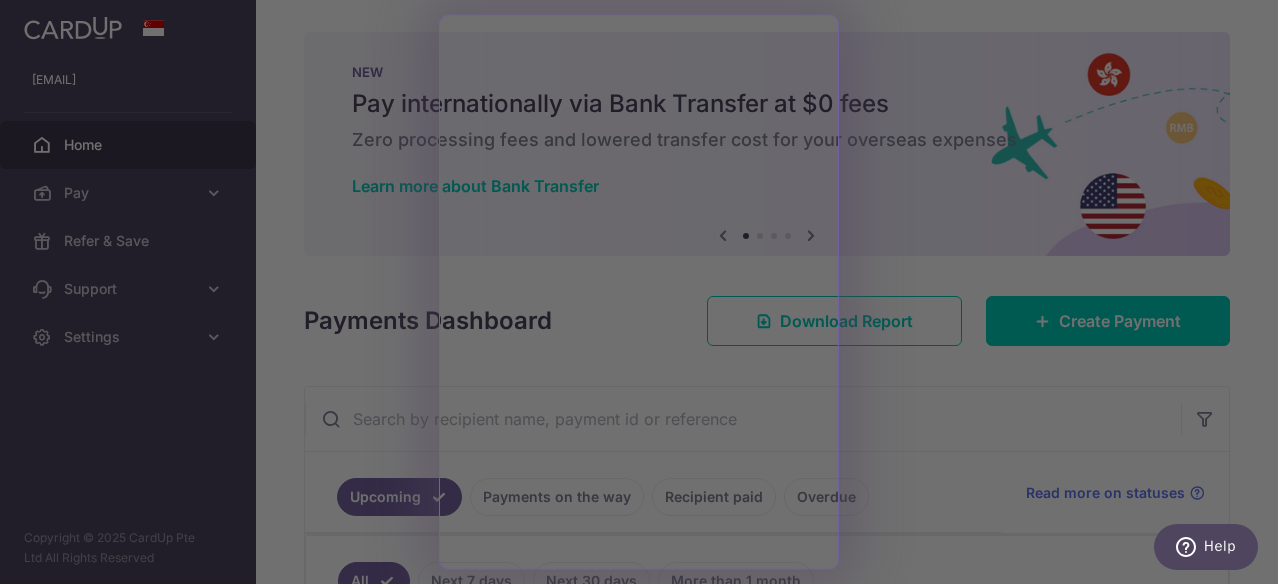 click at bounding box center (645, 295) 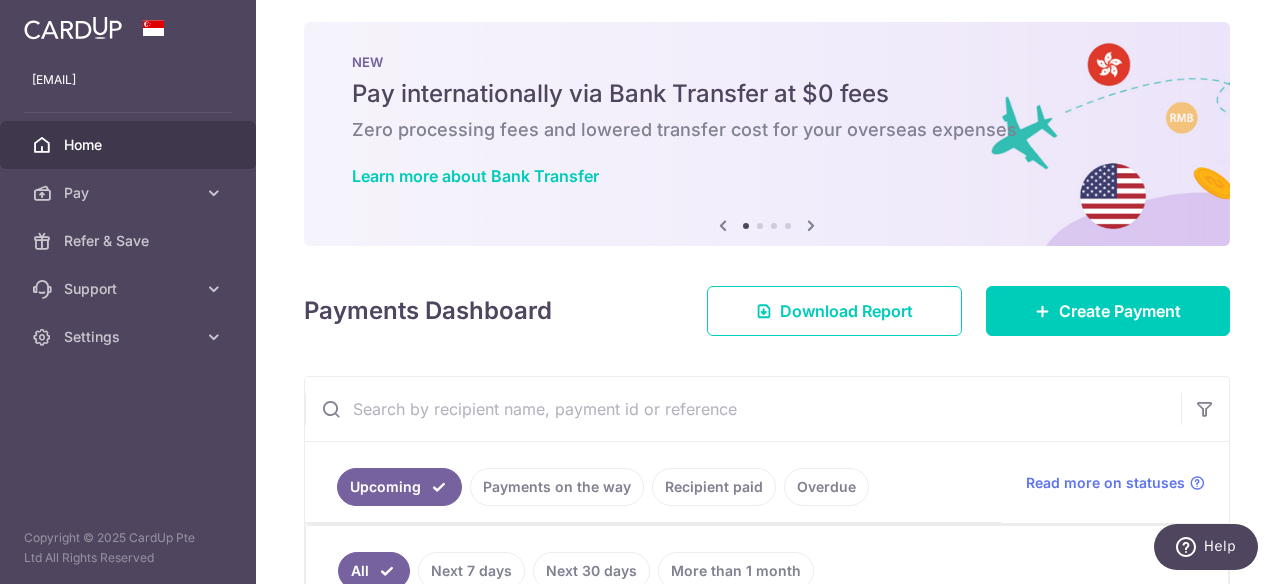 scroll, scrollTop: 0, scrollLeft: 0, axis: both 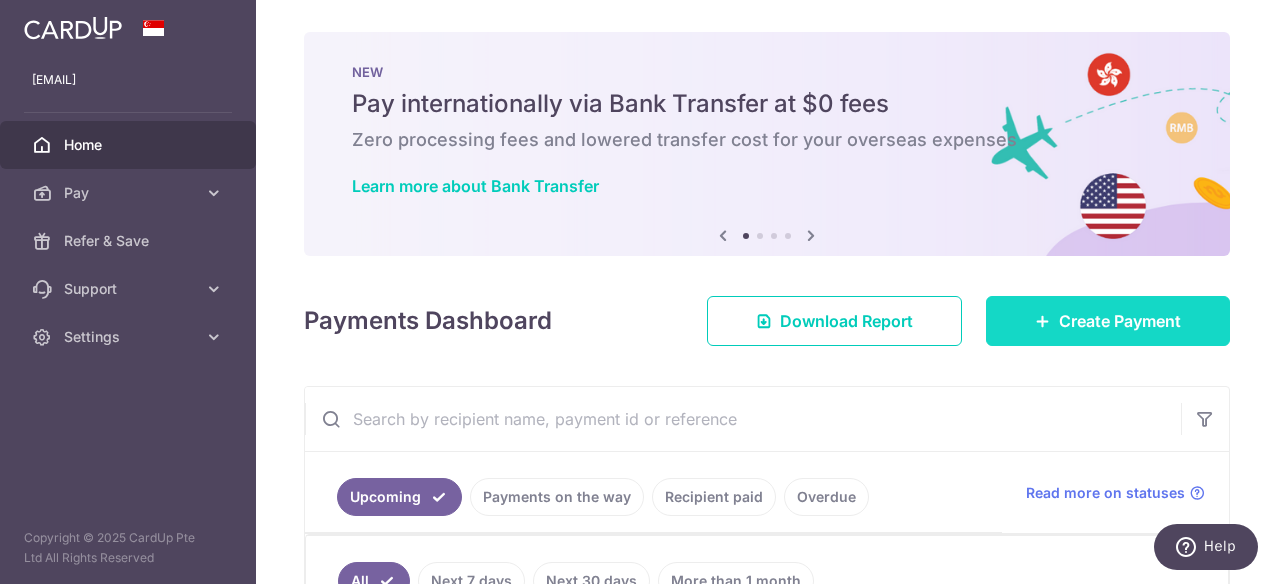click on "Create Payment" at bounding box center [1120, 321] 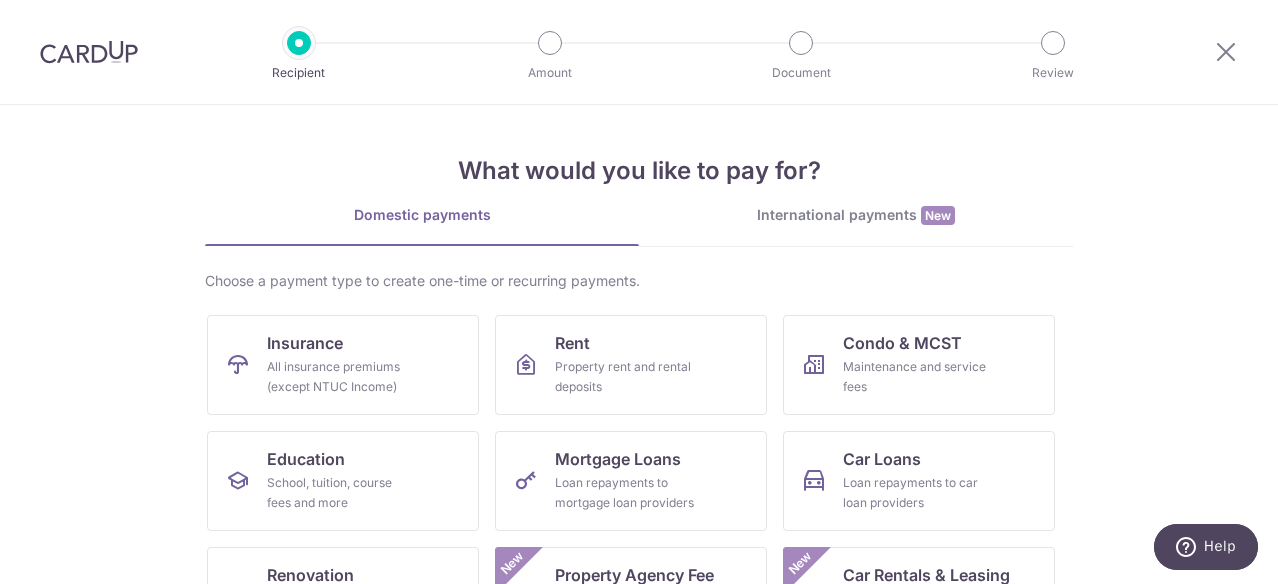 scroll, scrollTop: 0, scrollLeft: 0, axis: both 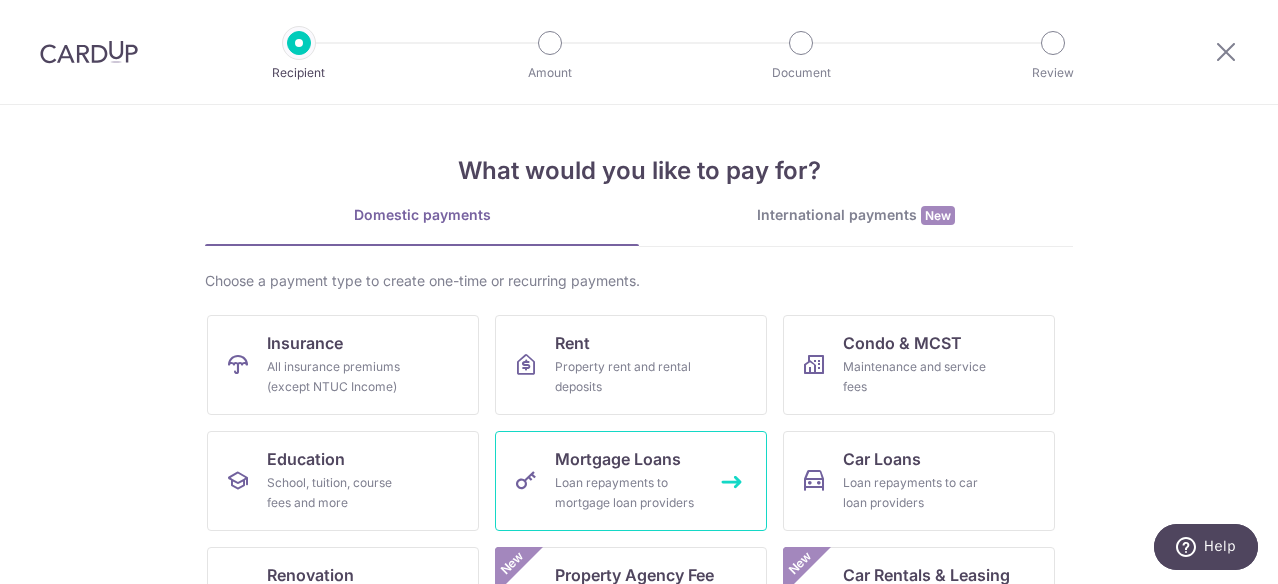 click on "Loan repayments to mortgage loan providers" at bounding box center (627, 493) 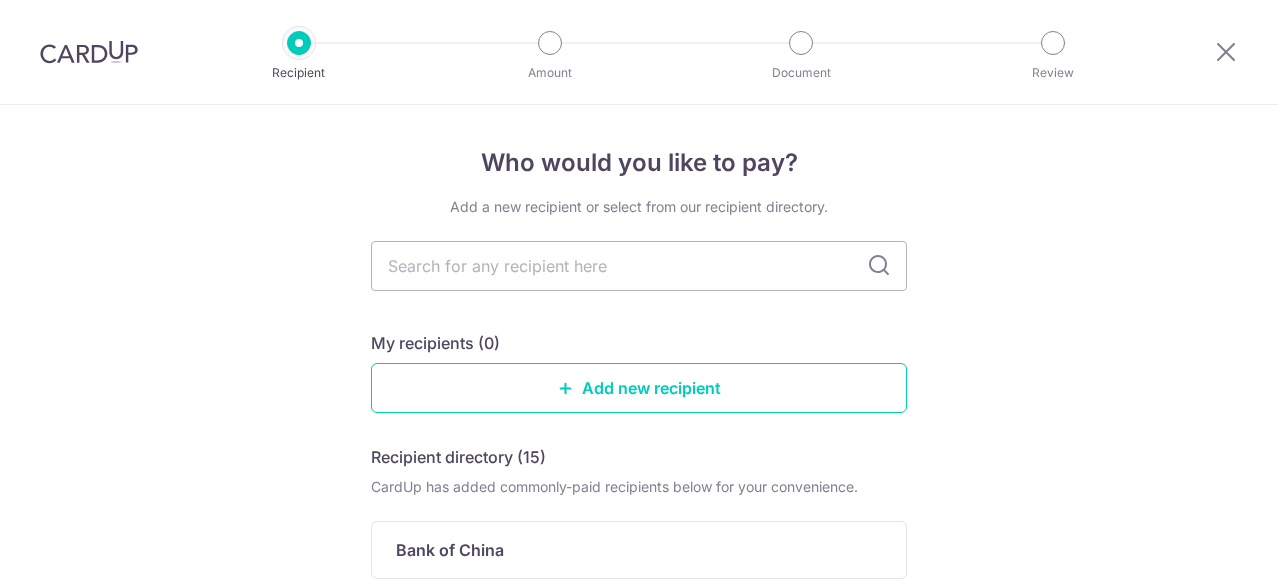 scroll, scrollTop: 0, scrollLeft: 0, axis: both 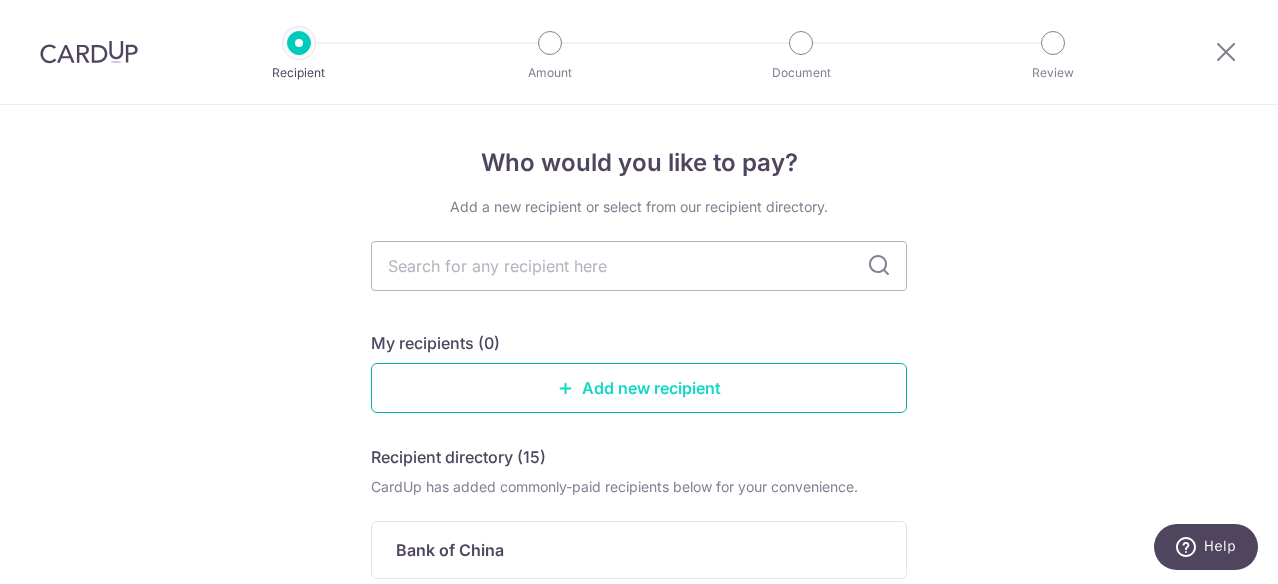 click on "Add new recipient" at bounding box center [639, 388] 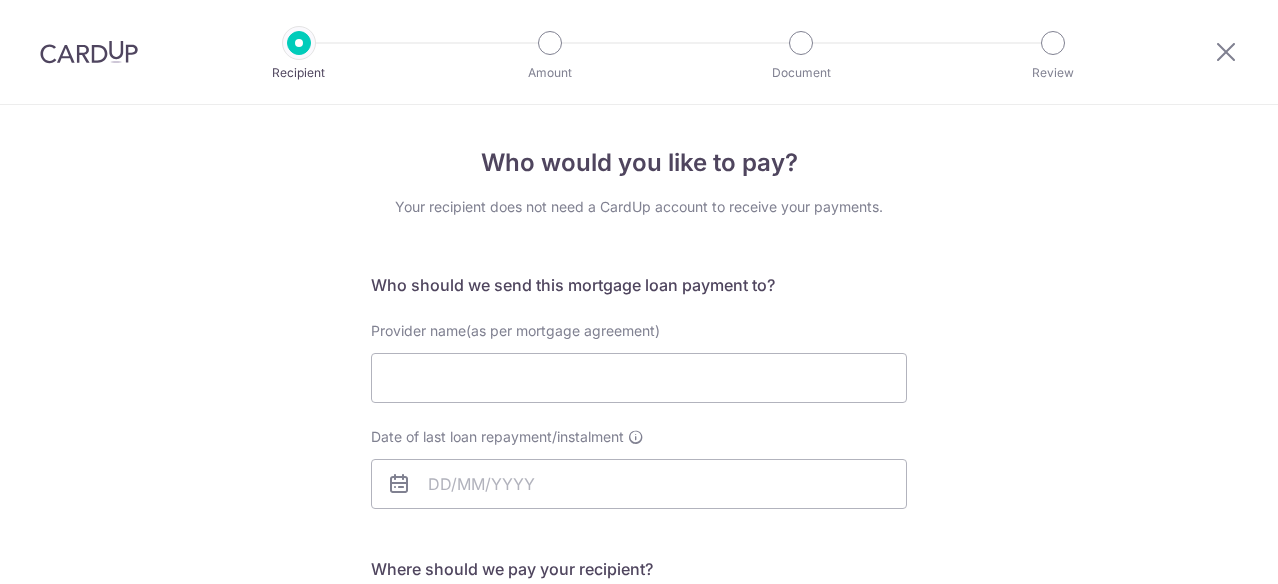 scroll, scrollTop: 0, scrollLeft: 0, axis: both 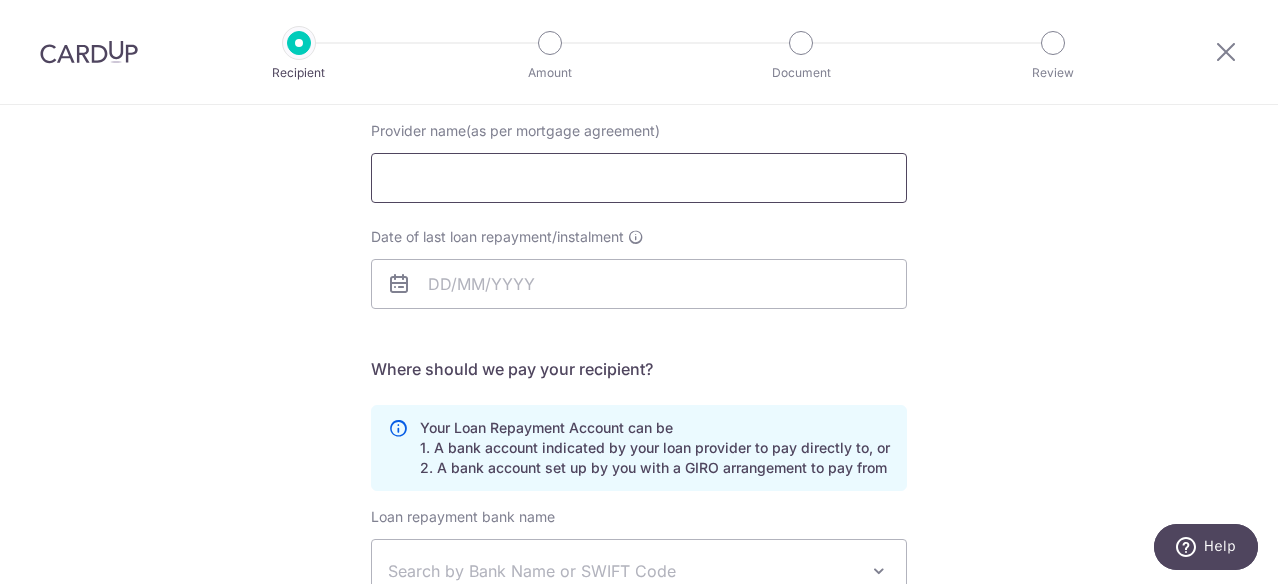 click on "Provider name(as per mortgage agreement)" at bounding box center (639, 178) 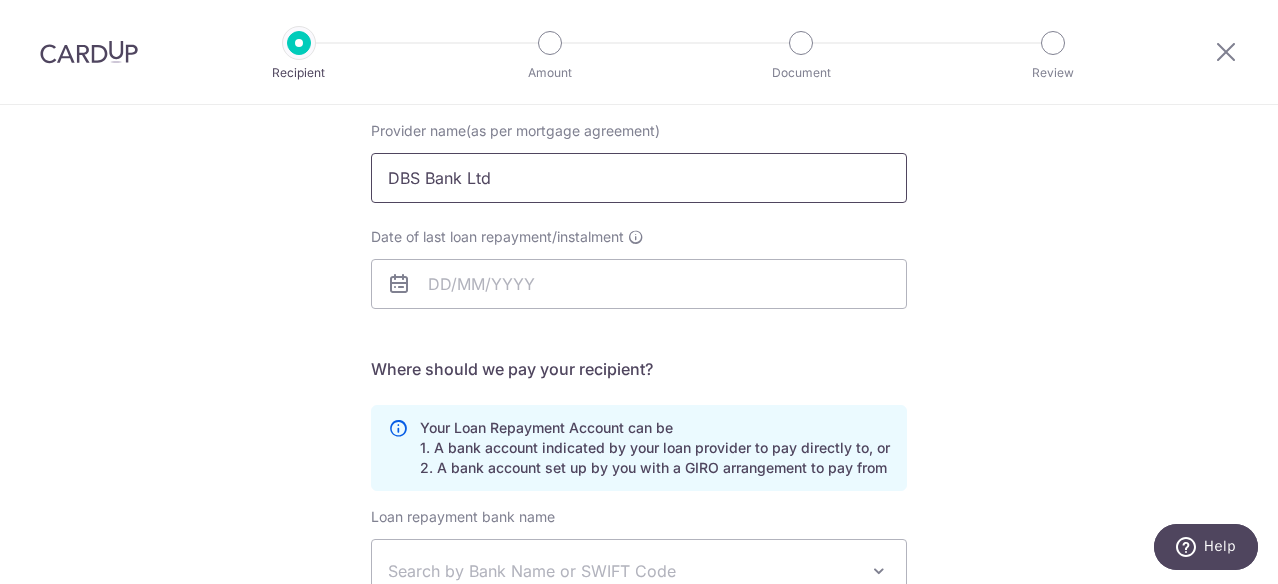 type on "DBS Bank Ltd" 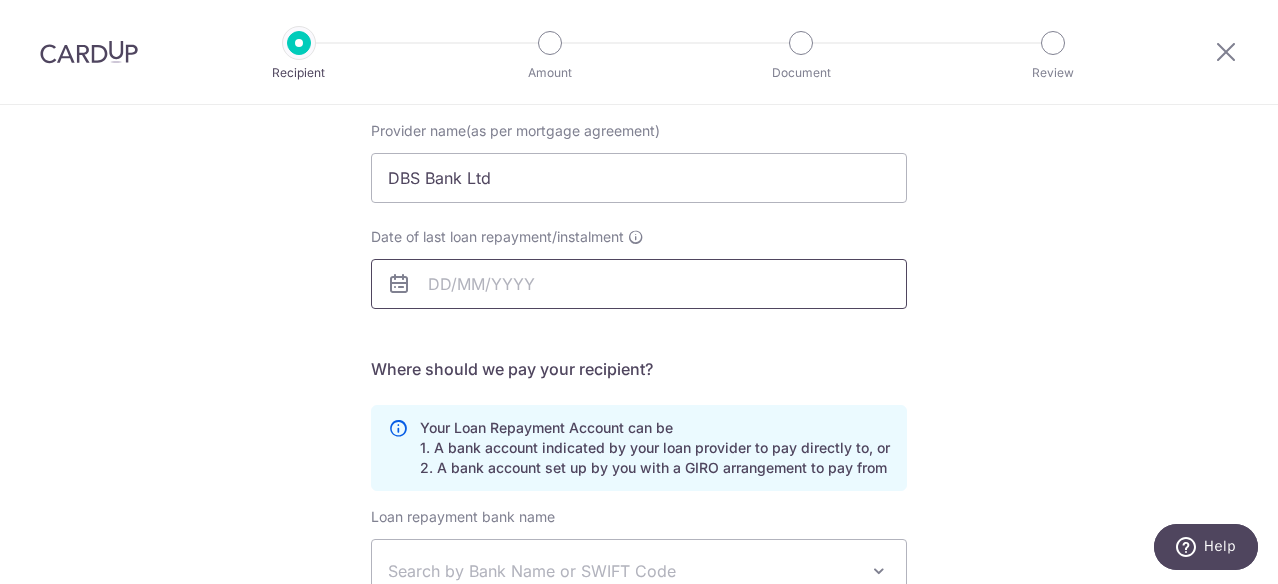 click on "Recipient Amount Document Review
Who would you like to pay?
Your recipient does not need a CardUp account to receive your payments.
Who should we send this mortgage loan payment to?
Provider name(as per mortgage agreement)
[ORGANIZATION]
Date of last loan repayment/instalment
Translation missing: en.no key" at bounding box center [639, 292] 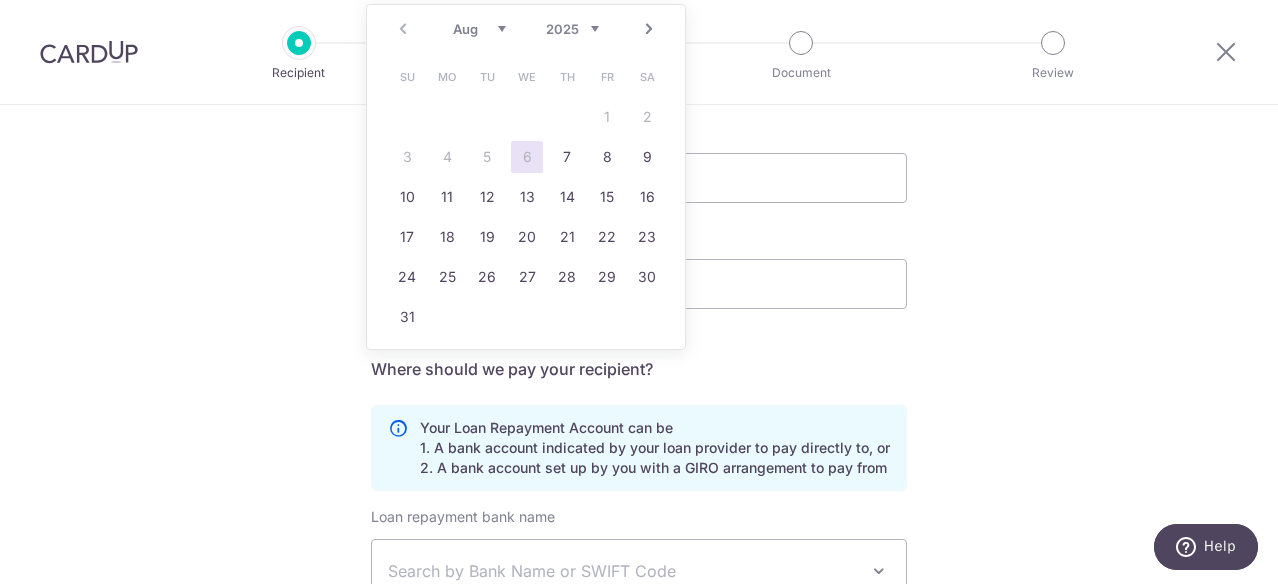 click on "Who would you like to pay?
Your recipient does not need a CardUp account to receive your payments.
Who should we send this mortgage loan payment to?
Provider name(as per mortgage agreement)
[ORGANIZATION]
Date of last loan repayment/instalment
Translation missing: en.no key
URL
Telephone" at bounding box center (639, 401) 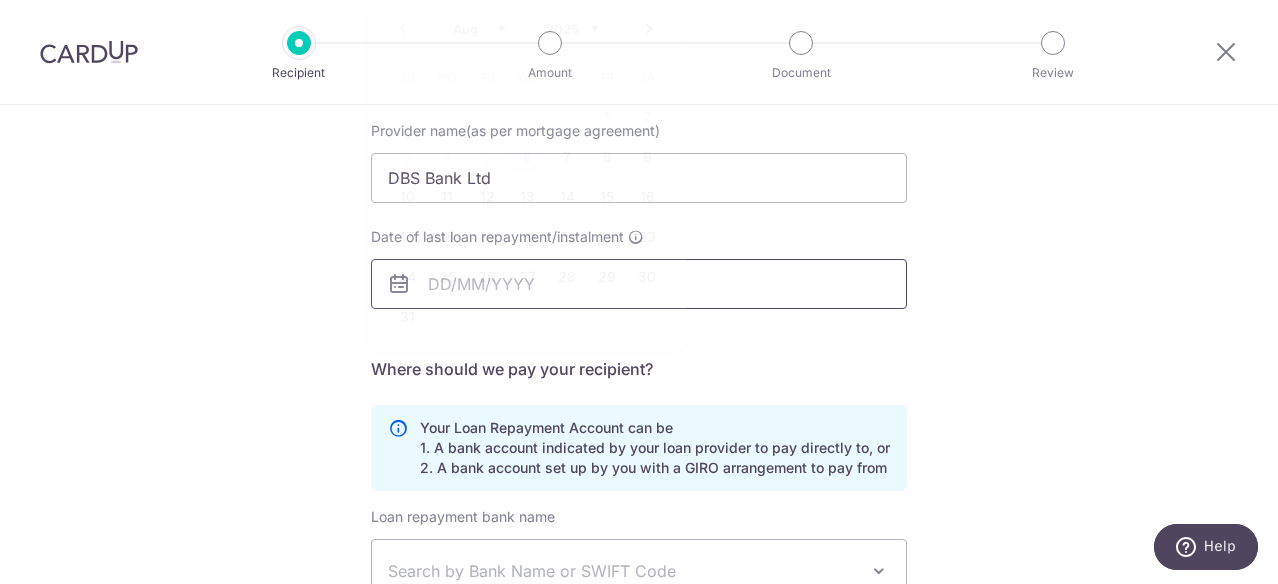 click on "Date of last loan repayment/instalment" at bounding box center (639, 284) 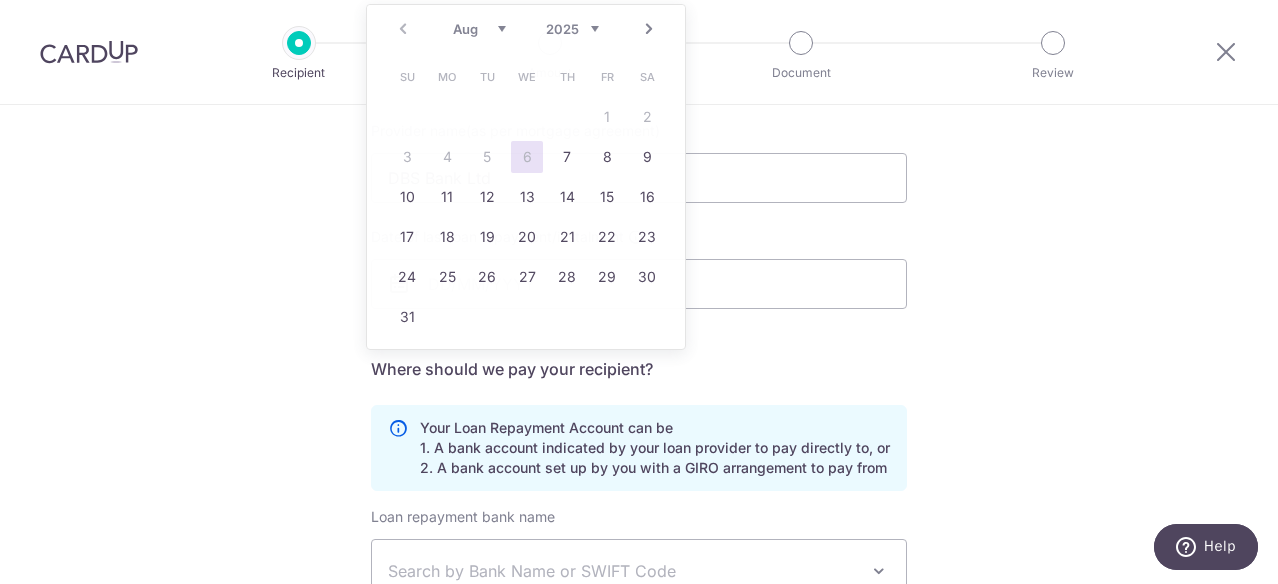 click on "Who would you like to pay?
Your recipient does not need a CardUp account to receive your payments.
Who should we send this mortgage loan payment to?
Provider name(as per mortgage agreement)
[ORGANIZATION]
Date of last loan repayment/instalment
Translation missing: en.no key
URL
Telephone" at bounding box center (639, 401) 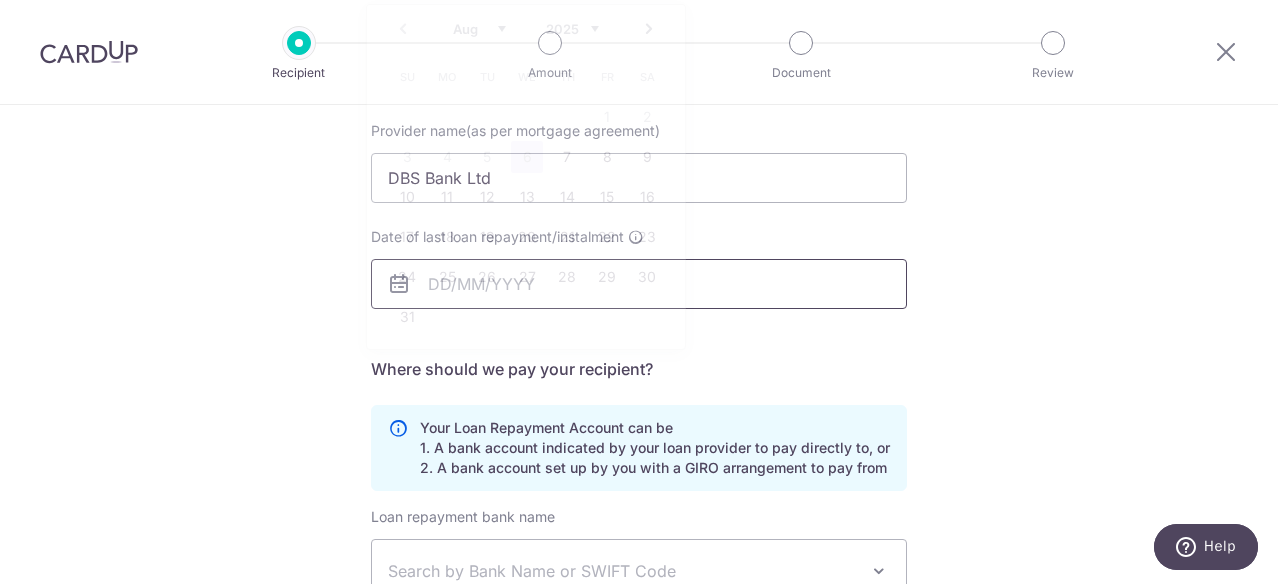 click on "Date of last loan repayment/instalment" at bounding box center (639, 284) 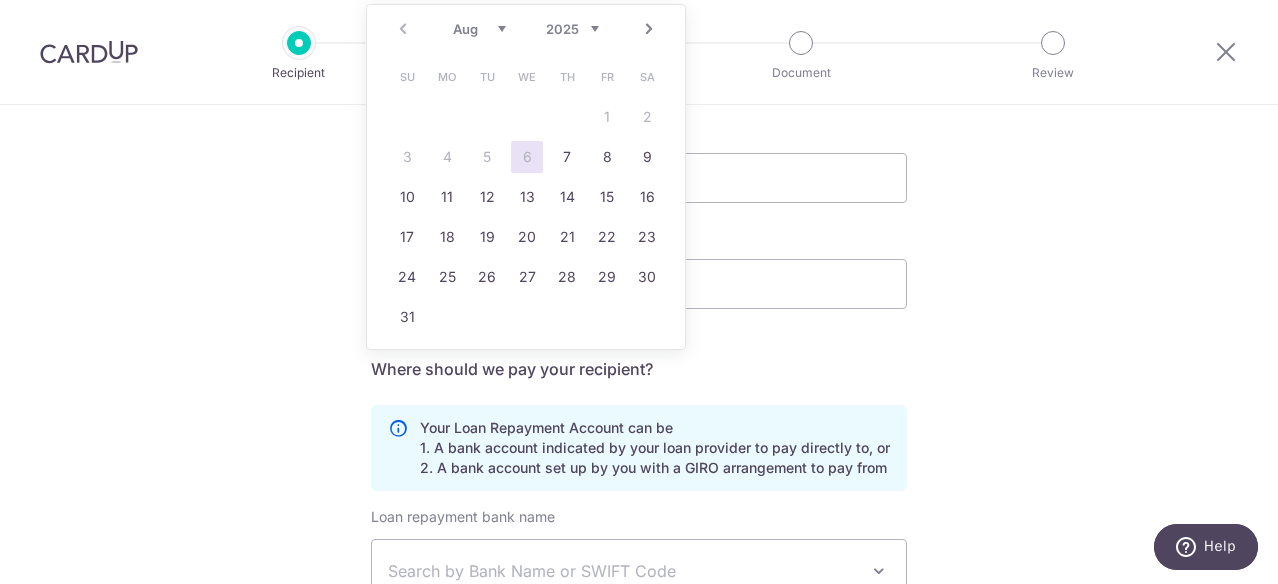 click on "Su Mo Tu We Th Fr Sa           1 2 3 4 5 6 7 8 9 10 11 12 13 14 15 16 17 18 19 20 21 22 23 24 25 26 27 28 29 30 31" at bounding box center (527, 197) 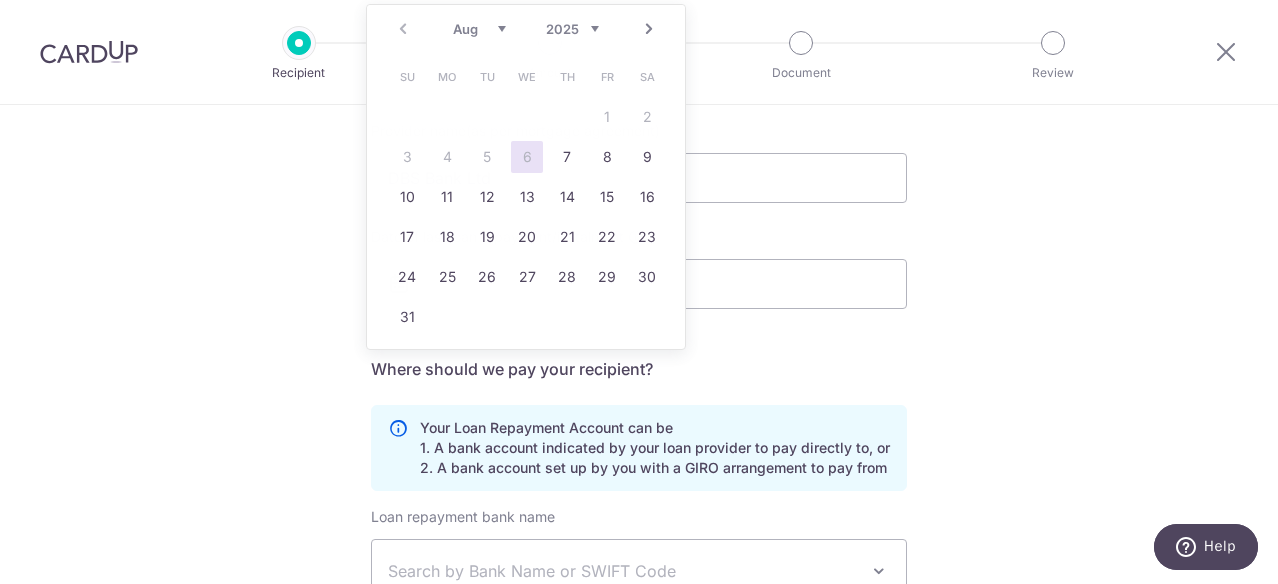 click on "Date of last loan repayment/instalment" at bounding box center (639, 268) 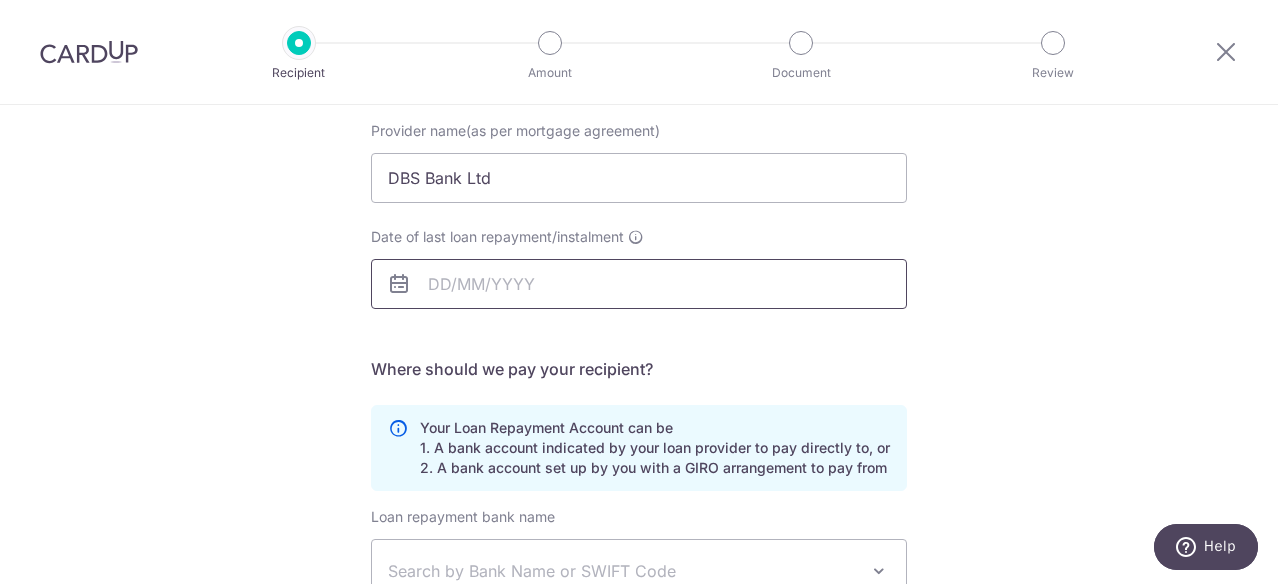 click on "Recipient Amount Document Review
Who would you like to pay?
Your recipient does not need a CardUp account to receive your payments.
Who should we send this mortgage loan payment to?
Provider name(as per mortgage agreement)
DBS Bank Ltd
Date of last loan repayment/instalment
Translation missing: en.no key" at bounding box center [639, 292] 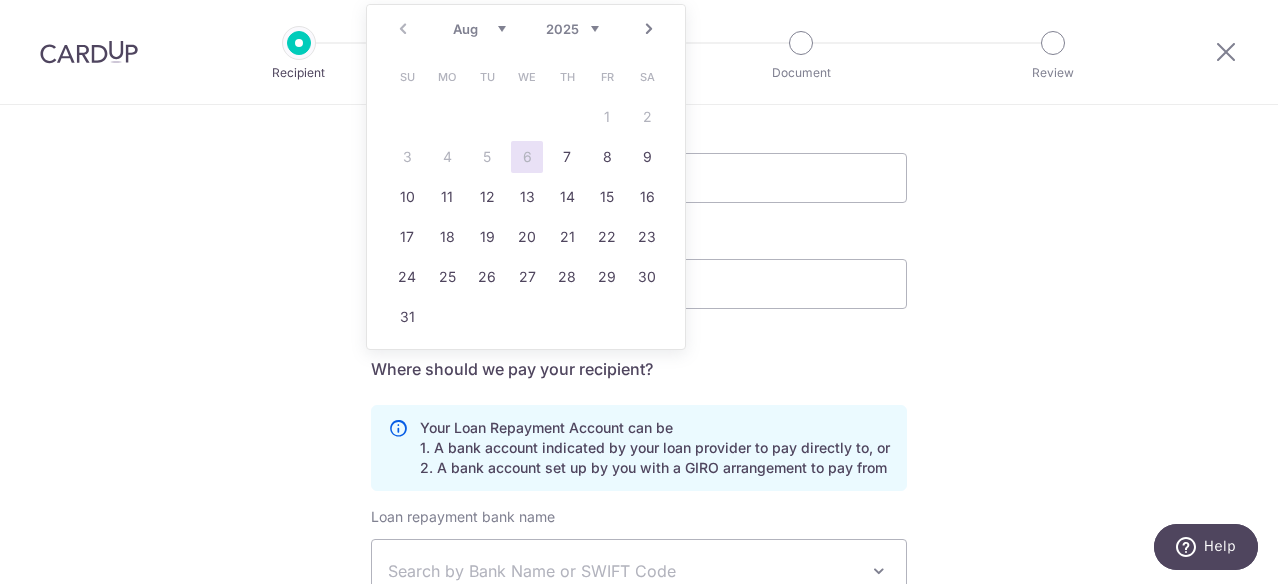 click on "2025 2026 2027 2028 2029 2030 2031 2032 2033 2034 2035" at bounding box center [572, 29] 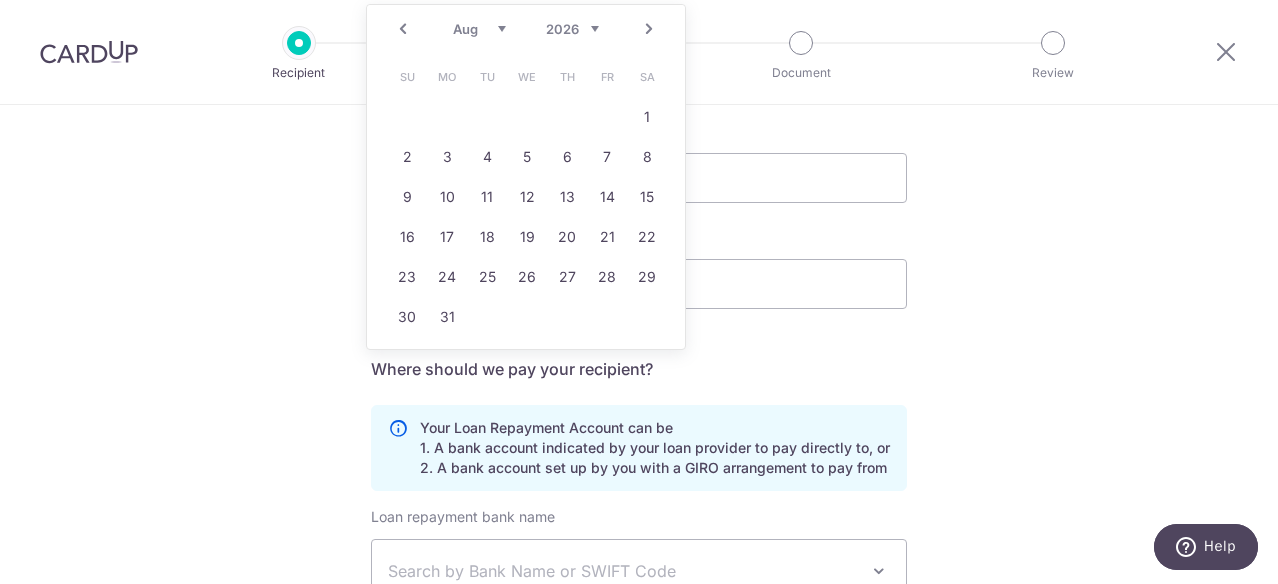 click on "Jan Feb Mar Apr May Jun Jul Aug Sep Oct Nov Dec" at bounding box center (479, 29) 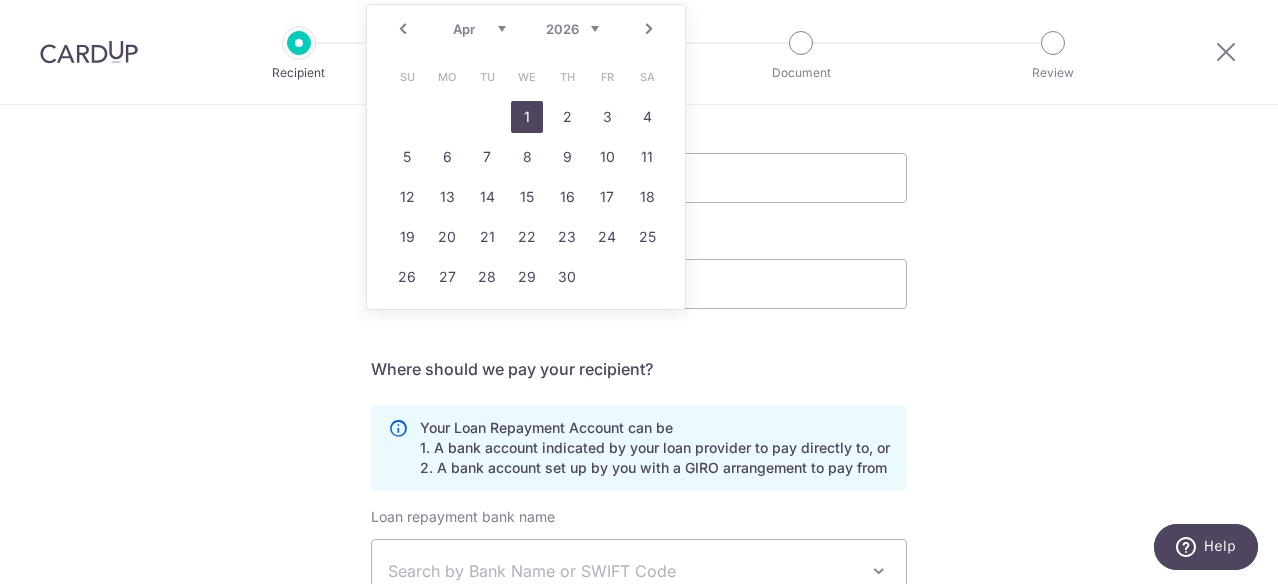 click on "1" at bounding box center (527, 117) 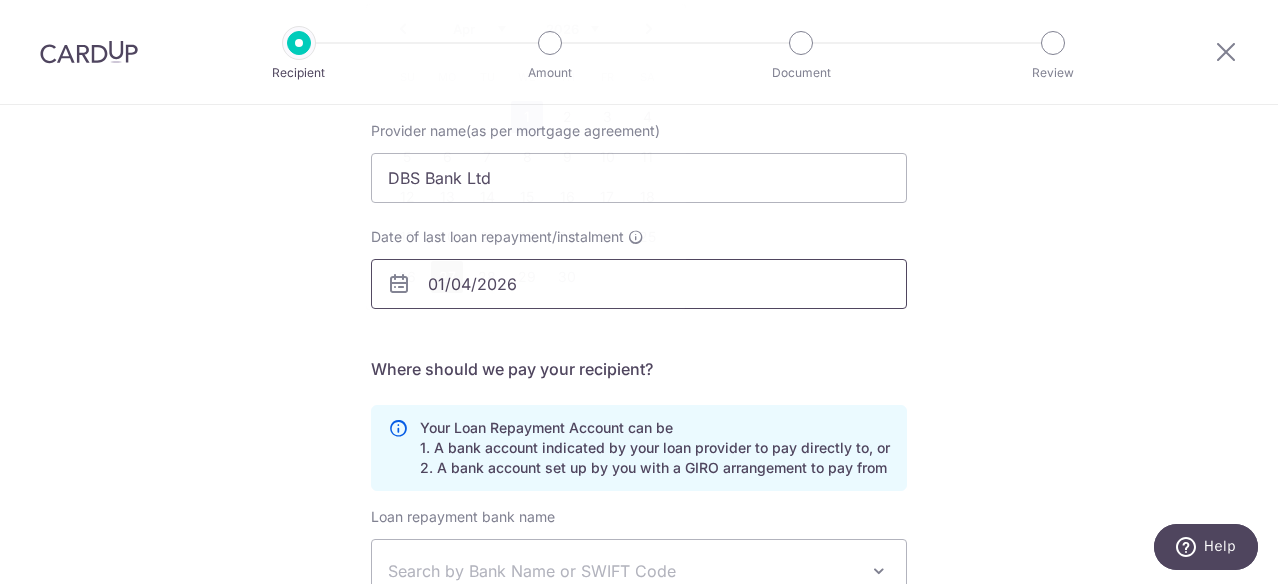 click on "Recipient Amount Document Review
Who would you like to pay?
Your recipient does not need a CardUp account to receive your payments.
Who should we send this mortgage loan payment to?
Provider name(as per mortgage agreement)
DBS Bank Ltd
Date of last loan repayment/instalment
01/04/2026
Translation missing: en.no key" at bounding box center (639, 292) 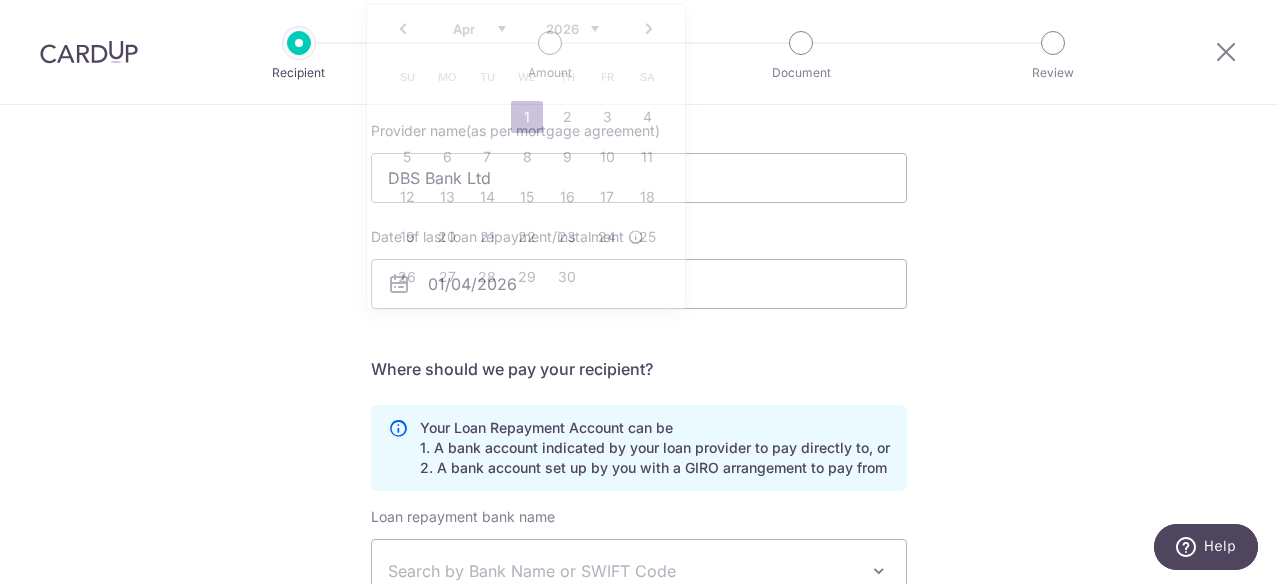 click on "Who would you like to pay?
Your recipient does not need a CardUp account to receive your payments.
Who should we send this mortgage loan payment to?
Provider name(as per mortgage agreement)
DBS Bank Ltd
Date of last loan repayment/instalment
01/04/2026
Translation missing: en.no key
URL
Telephone" at bounding box center (639, 401) 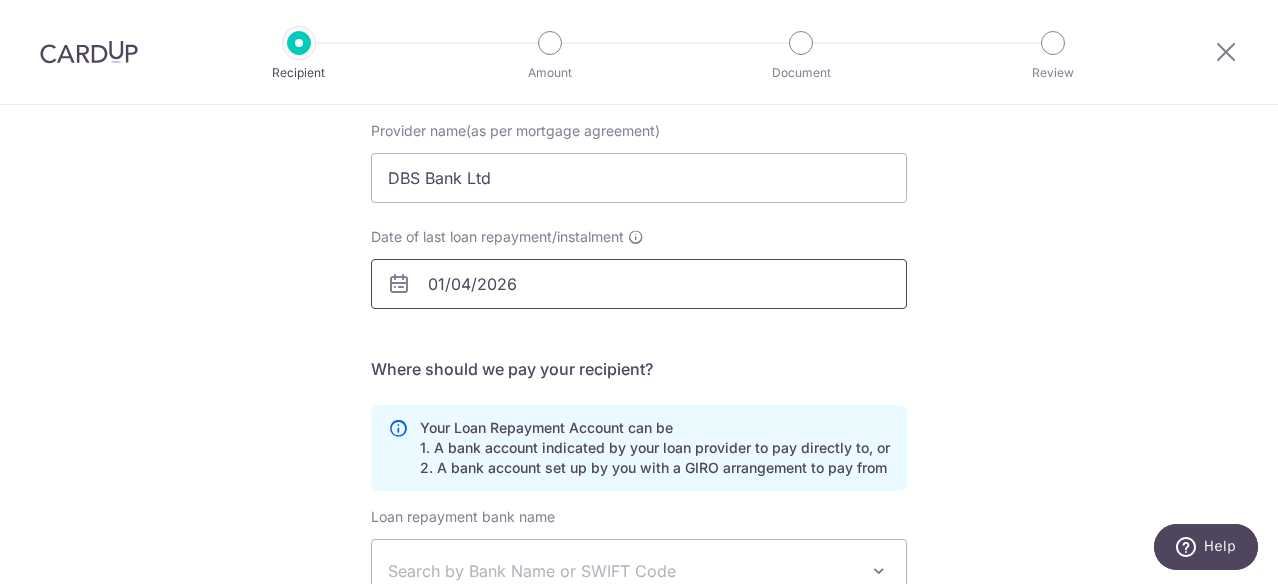 click on "Recipient Amount Document Review
Who would you like to pay?
Your recipient does not need a CardUp account to receive your payments.
Who should we send this mortgage loan payment to?
Provider name(as per mortgage agreement)
DBS Bank Ltd
Date of last loan repayment/instalment
01/04/2026
Translation missing: en.no key" at bounding box center [639, 292] 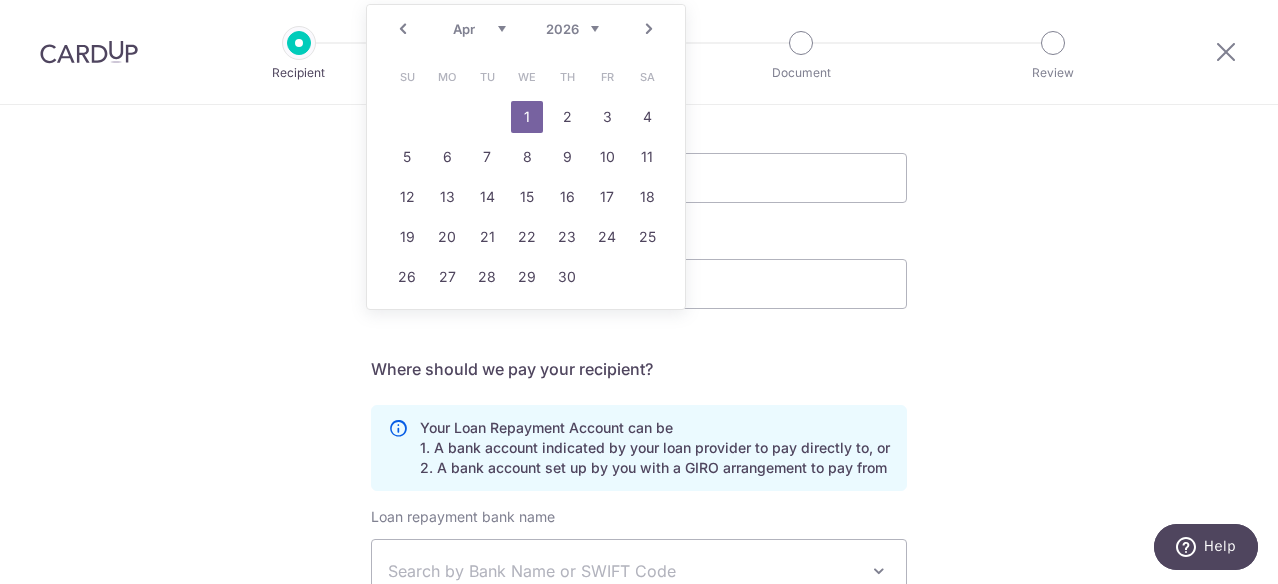 click on "Jan Feb Mar Apr May Jun Jul Aug Sep Oct Nov Dec 2025 2026 2027 2028 2029 2030 2031 2032 2033 2034 2035 2036" at bounding box center (526, 29) 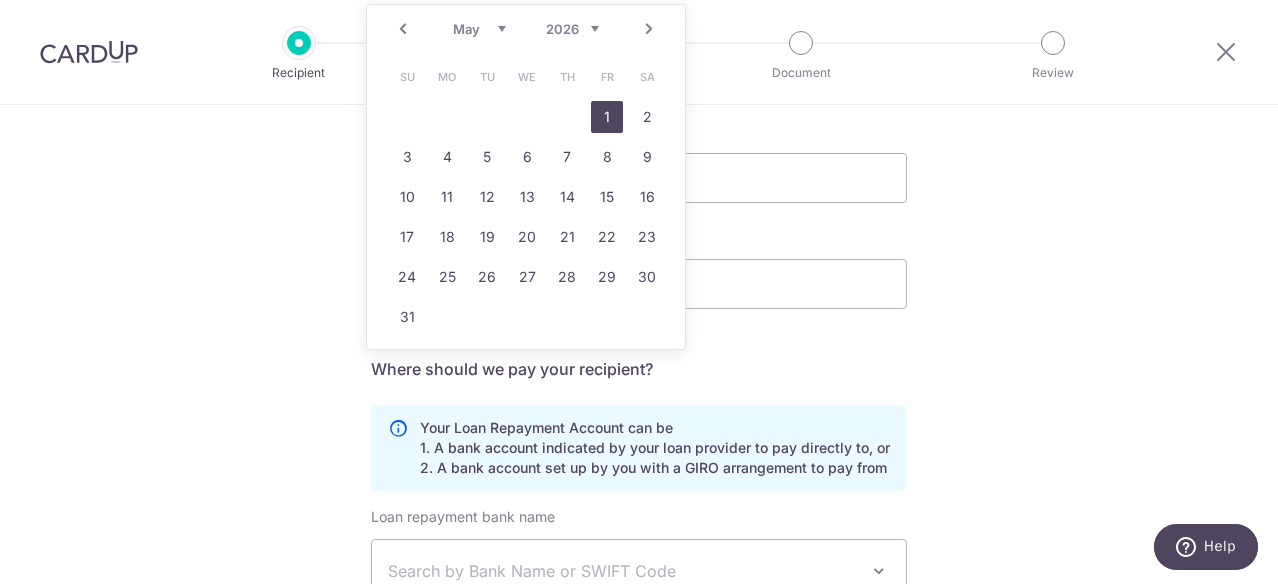click on "1" at bounding box center [607, 117] 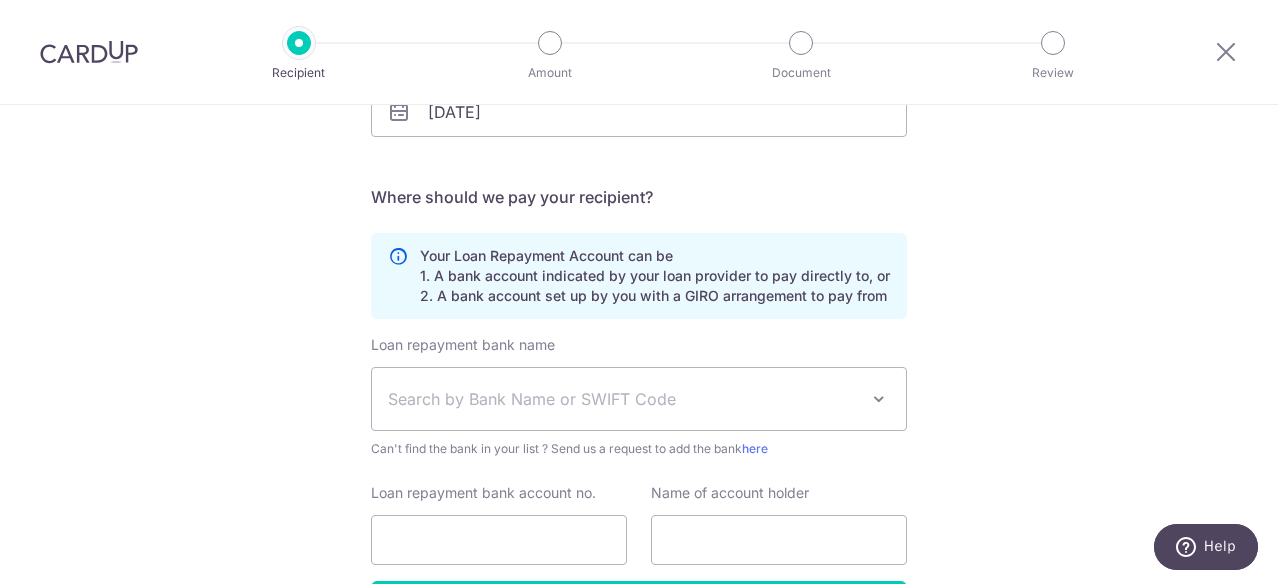 scroll, scrollTop: 400, scrollLeft: 0, axis: vertical 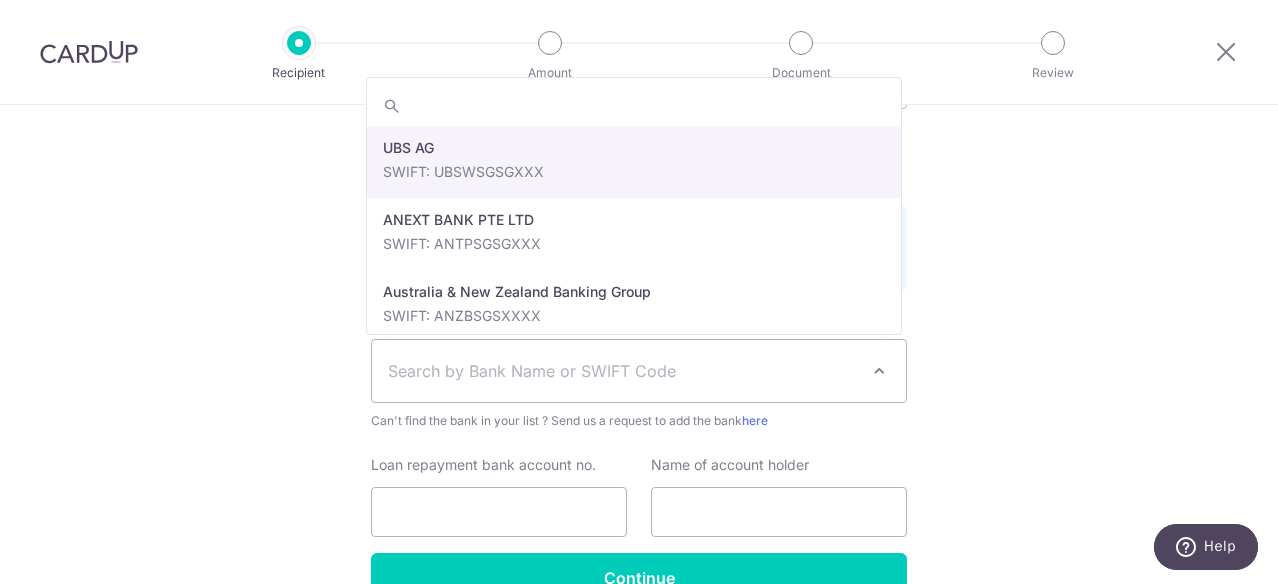 click on "Search by Bank Name or SWIFT Code" at bounding box center [623, 371] 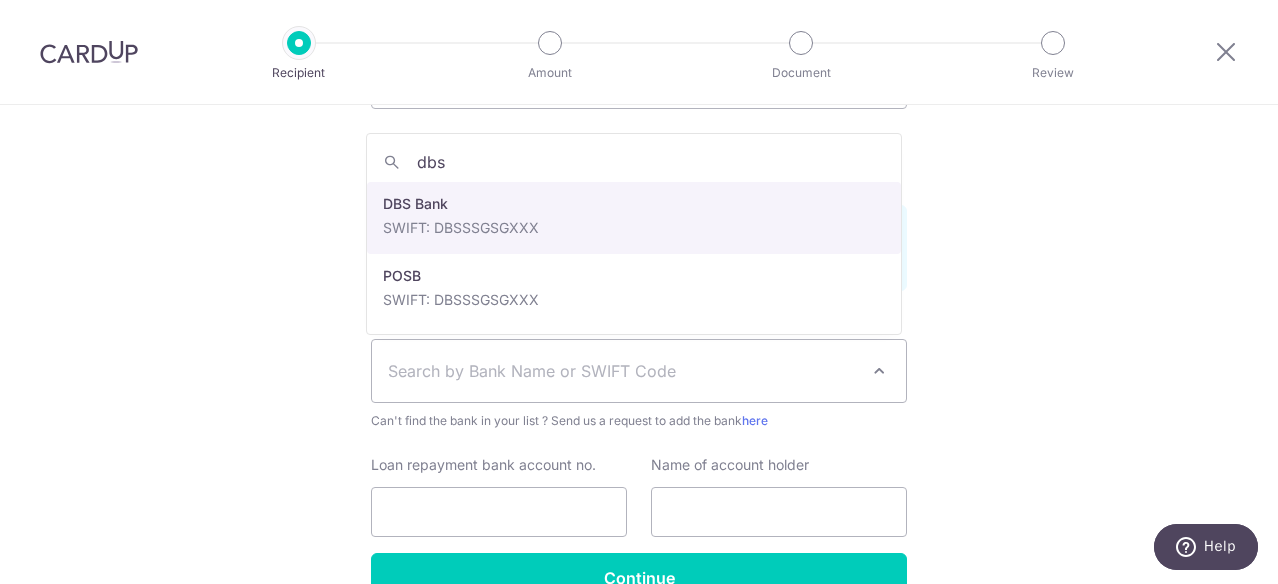 type on "dbs" 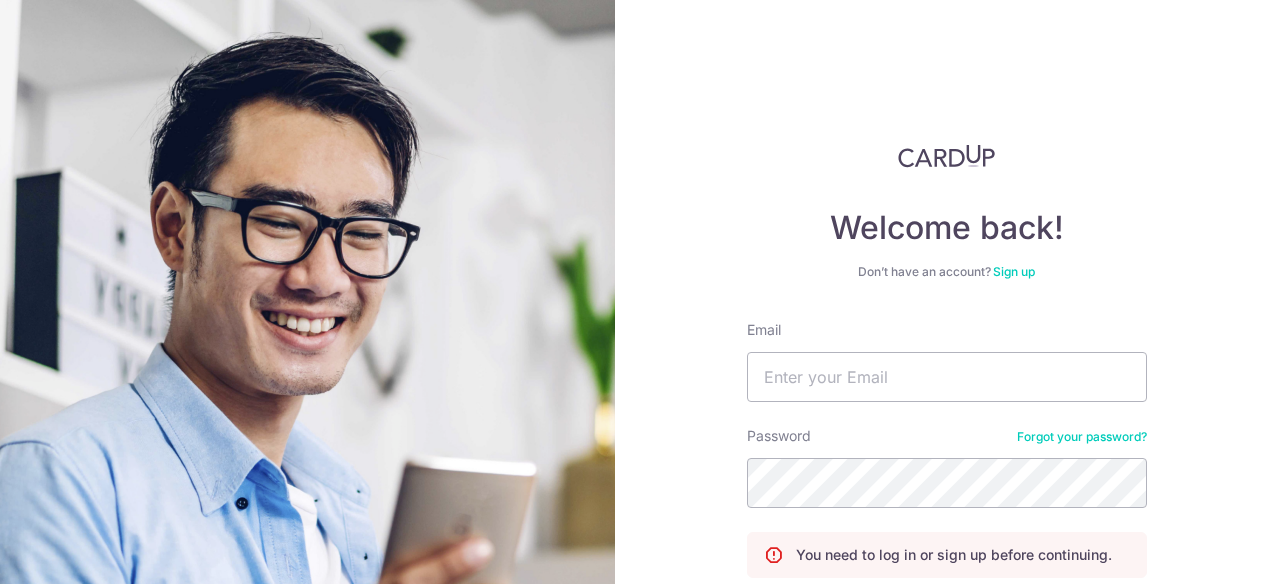 scroll, scrollTop: 0, scrollLeft: 0, axis: both 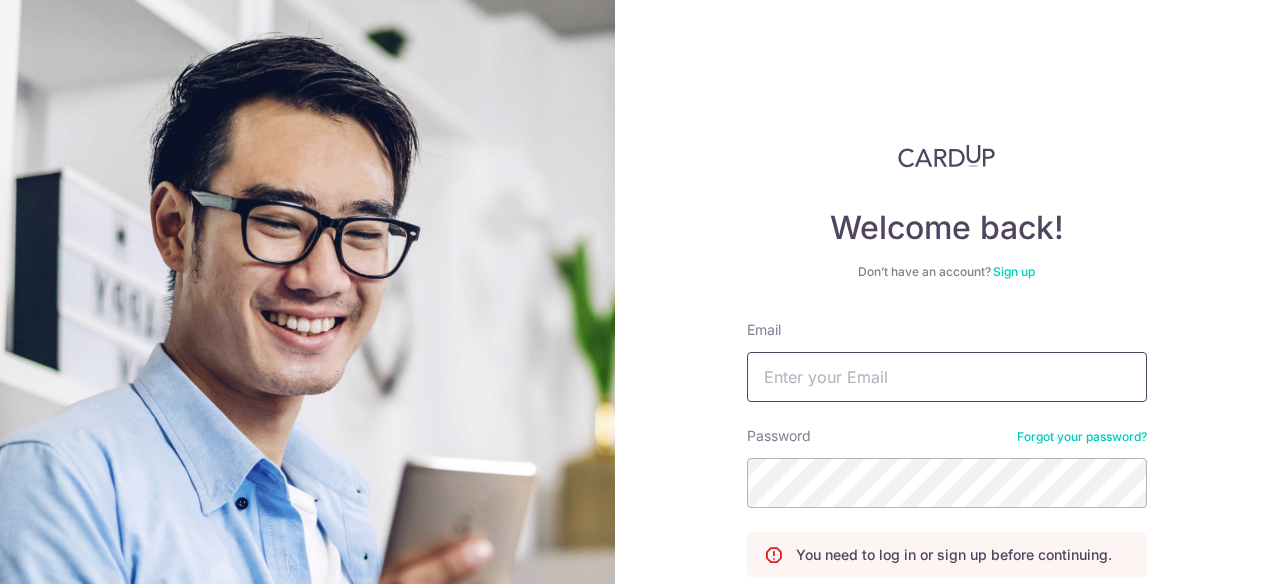 click on "Email" at bounding box center [947, 377] 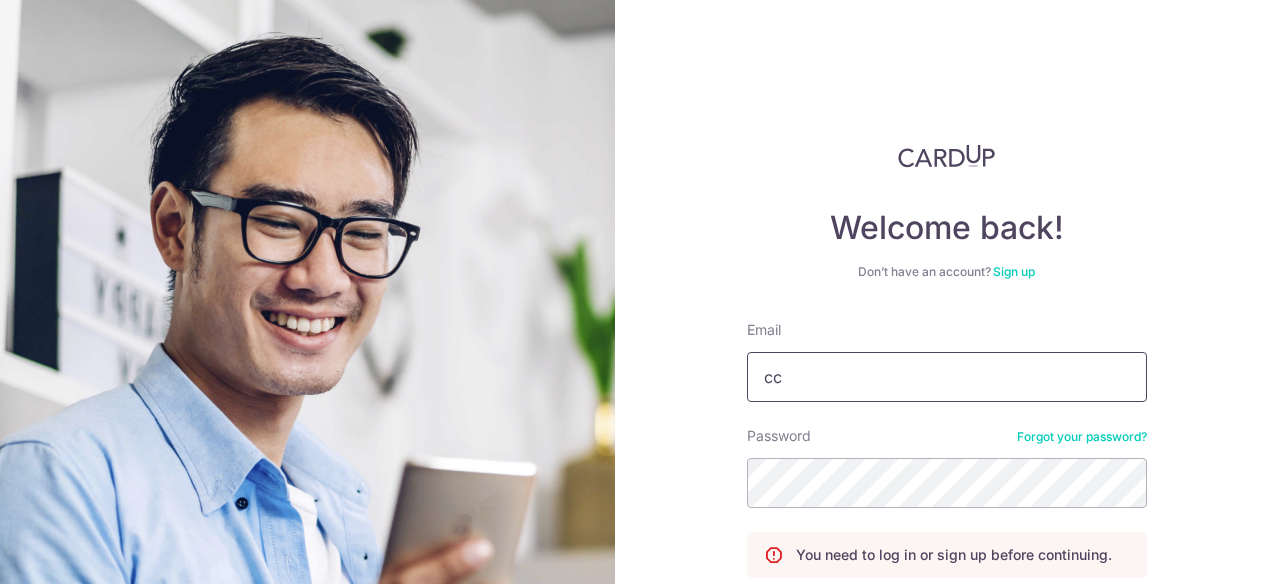 type on "ccspat@gmail.com" 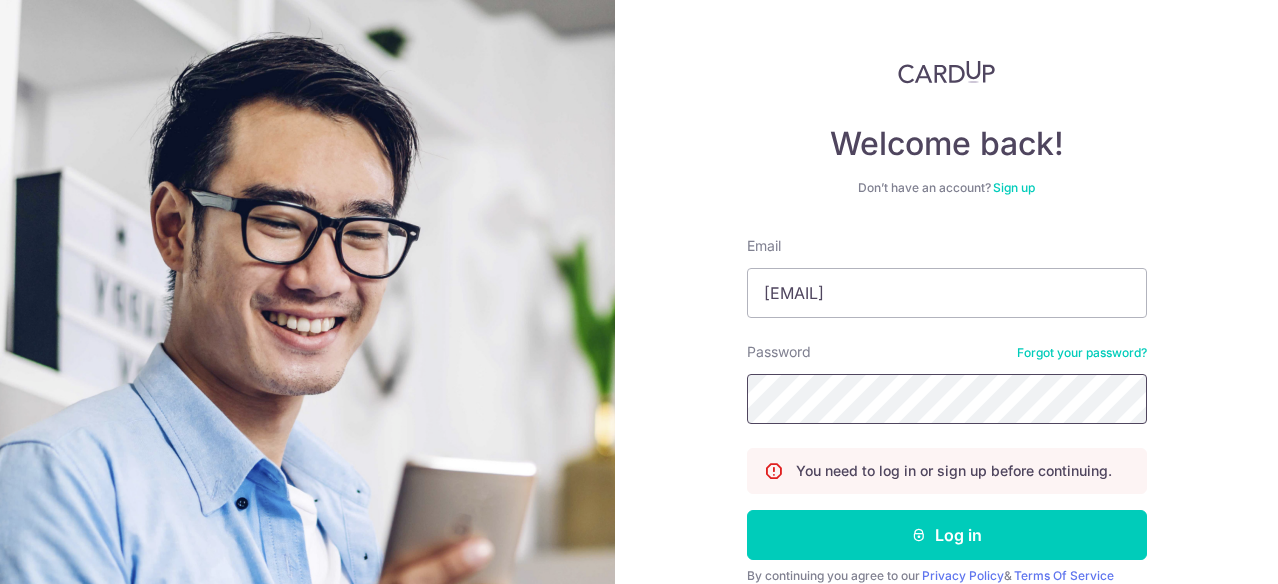 scroll, scrollTop: 170, scrollLeft: 0, axis: vertical 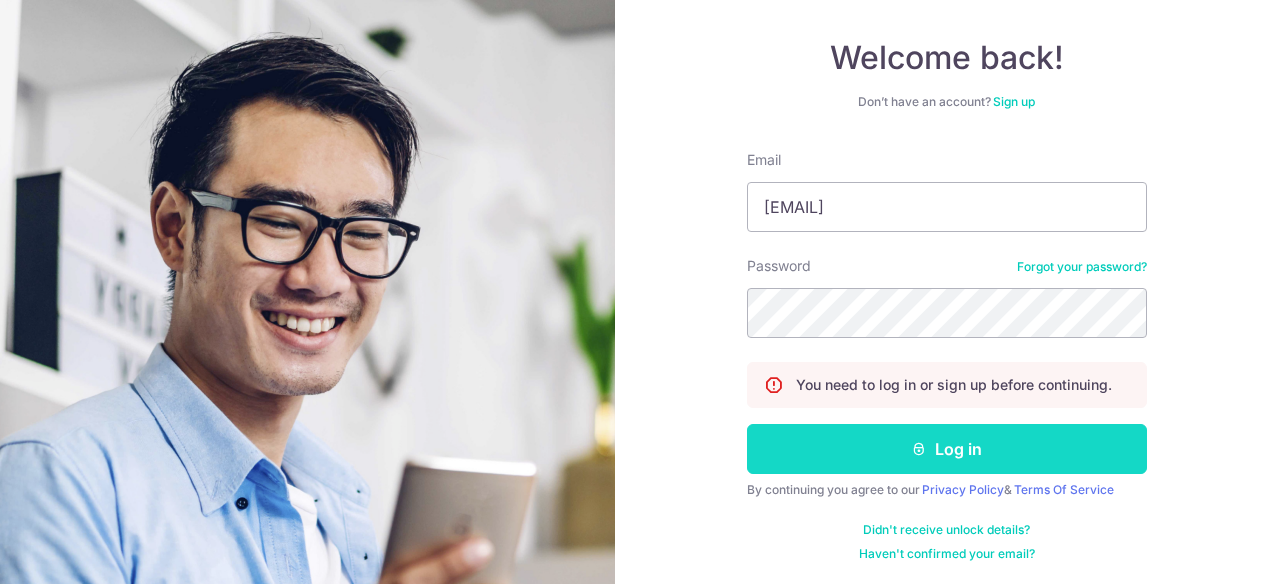 click on "Log in" at bounding box center [947, 449] 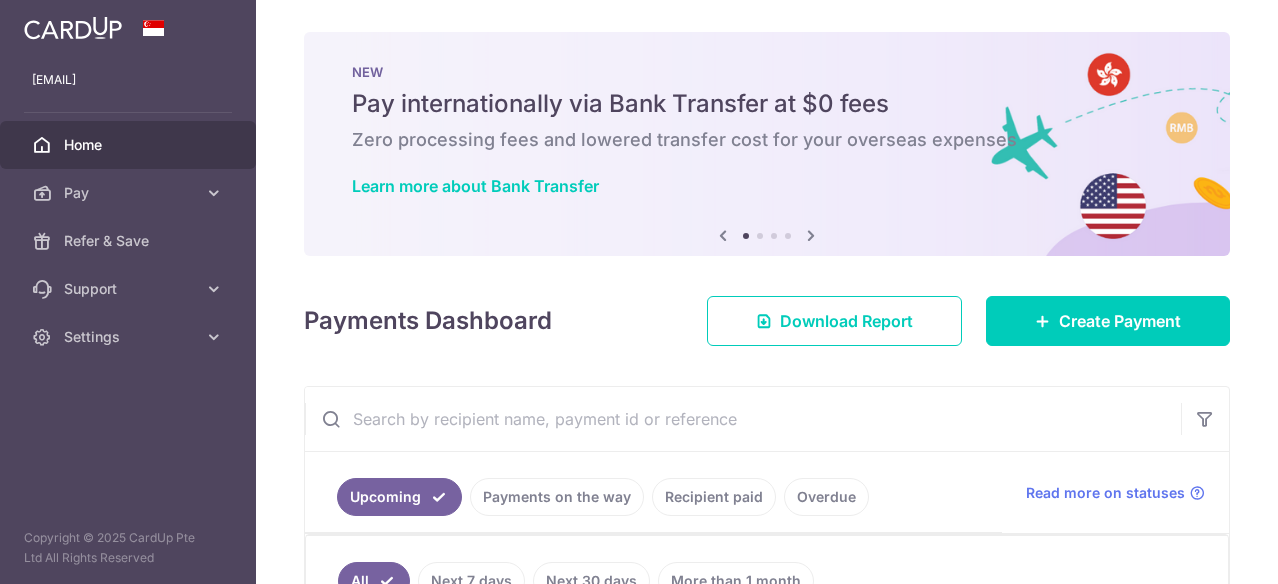 scroll, scrollTop: 0, scrollLeft: 0, axis: both 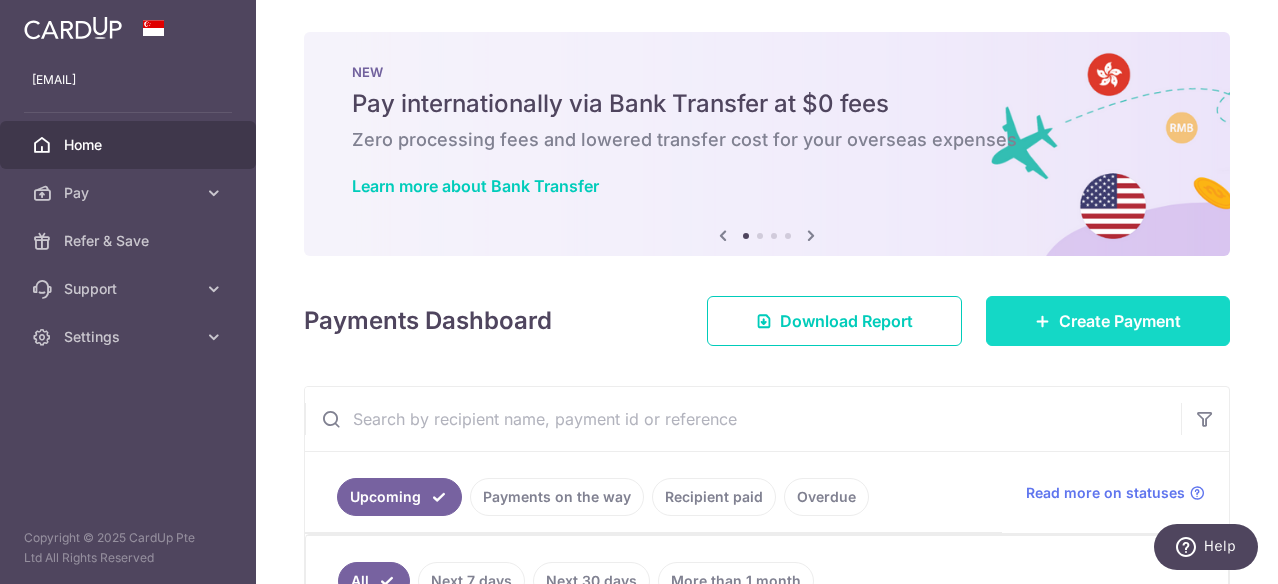 click on "Create Payment" at bounding box center (1120, 321) 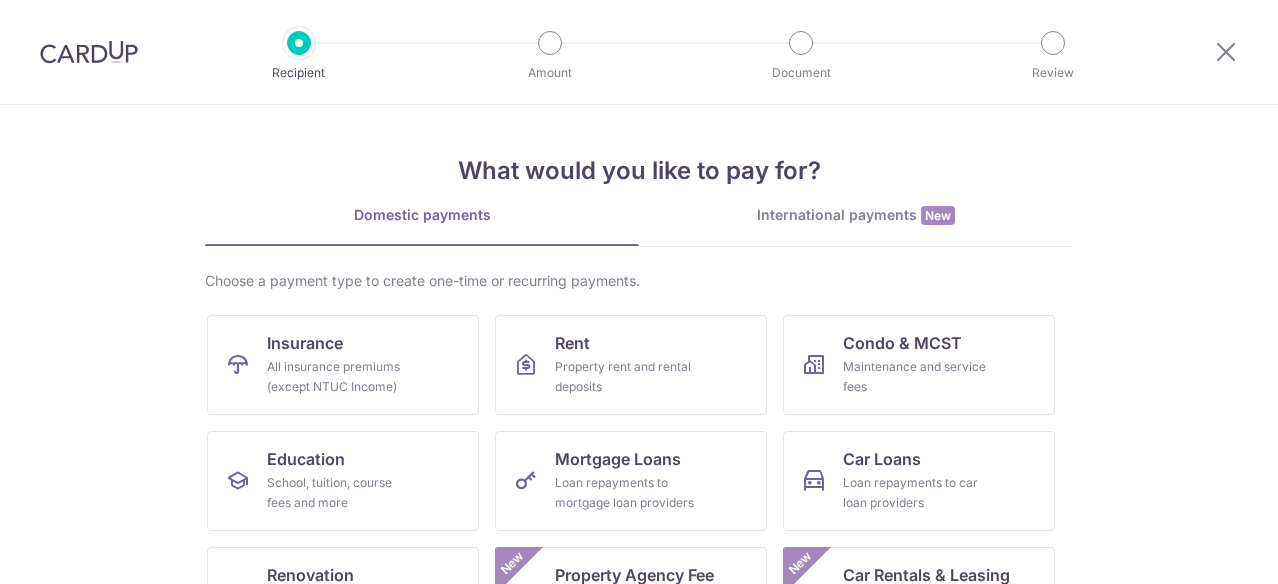 scroll, scrollTop: 0, scrollLeft: 0, axis: both 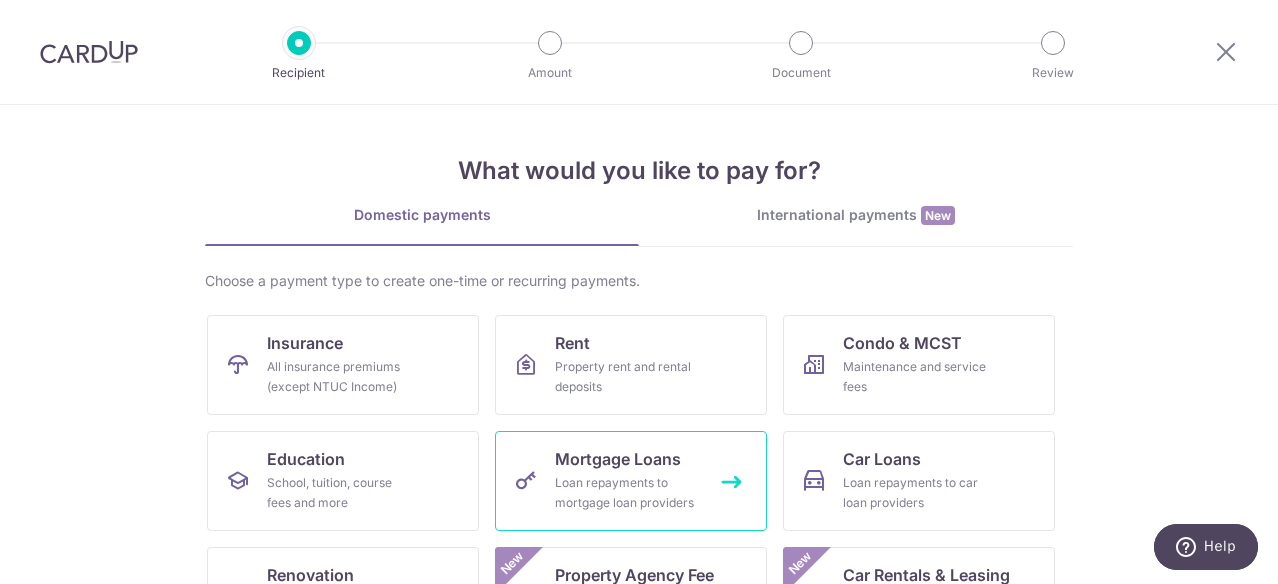 click on "Loan repayments to mortgage loan providers" at bounding box center (627, 493) 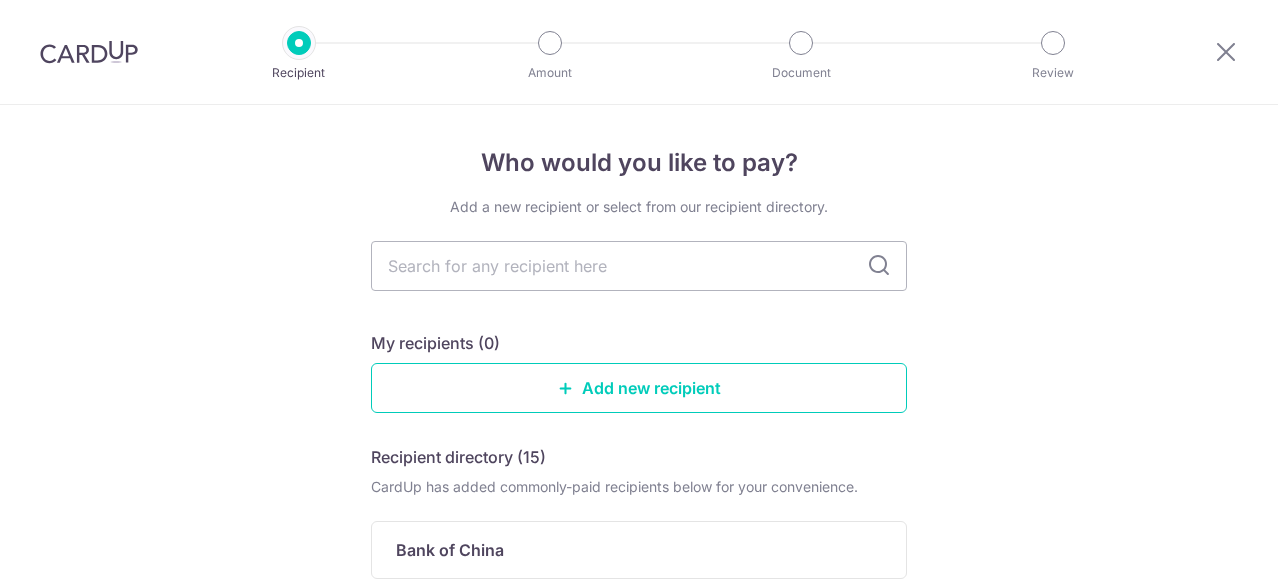 scroll, scrollTop: 0, scrollLeft: 0, axis: both 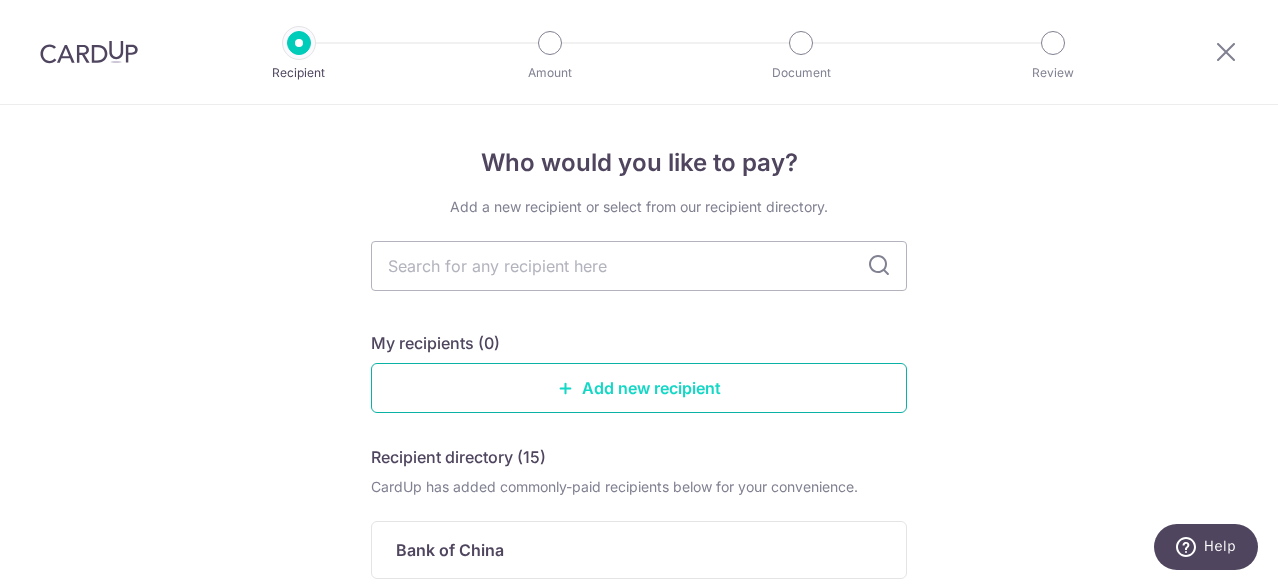 click on "Add new recipient" at bounding box center (639, 388) 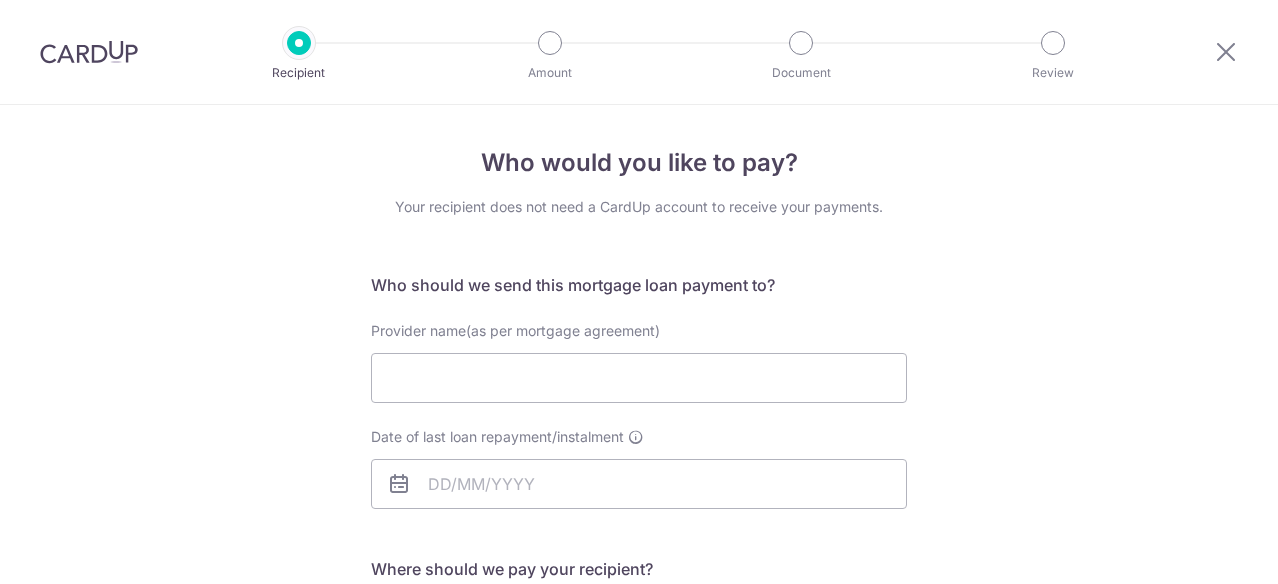 scroll, scrollTop: 0, scrollLeft: 0, axis: both 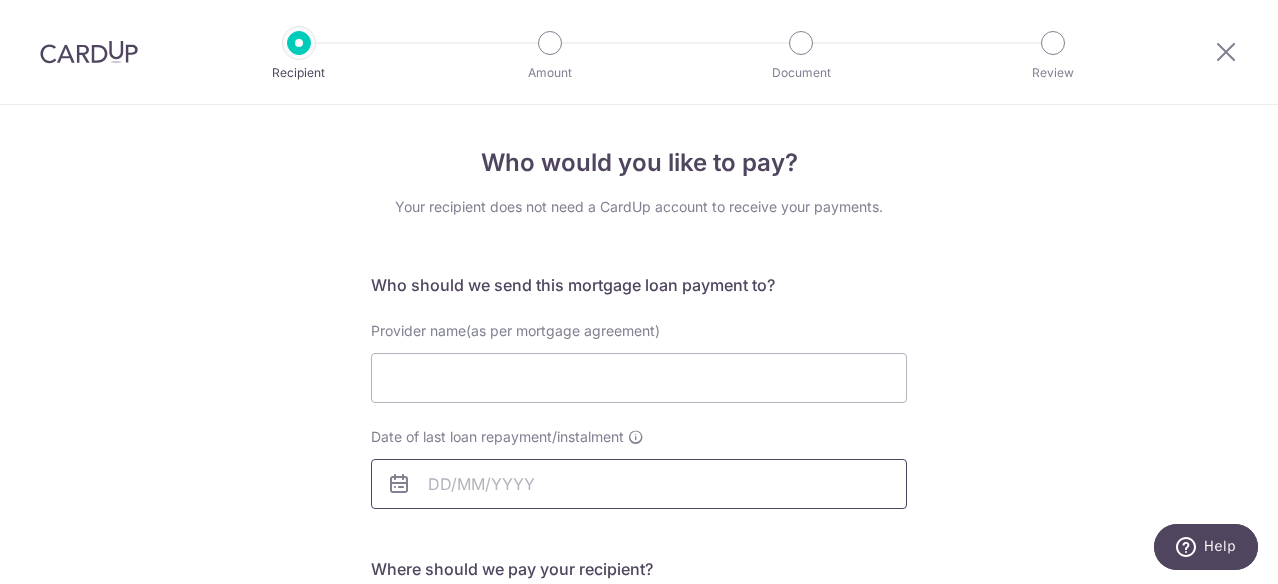click on "Date of last loan repayment/instalment" at bounding box center (639, 484) 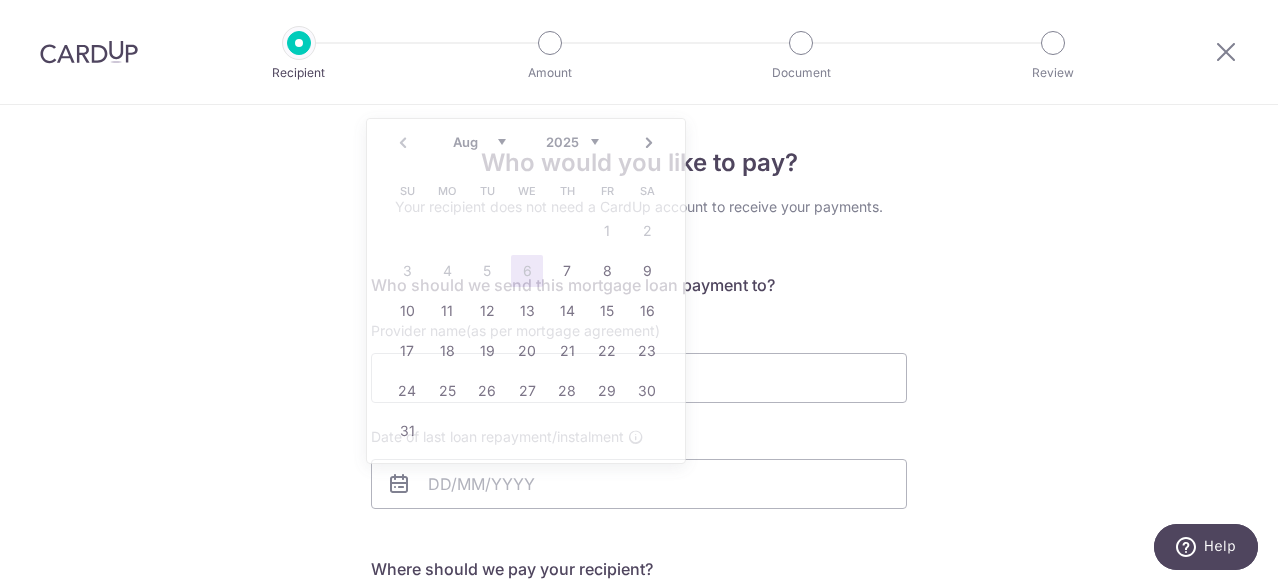 drag, startPoint x: 1030, startPoint y: 383, endPoint x: 903, endPoint y: 418, distance: 131.73459 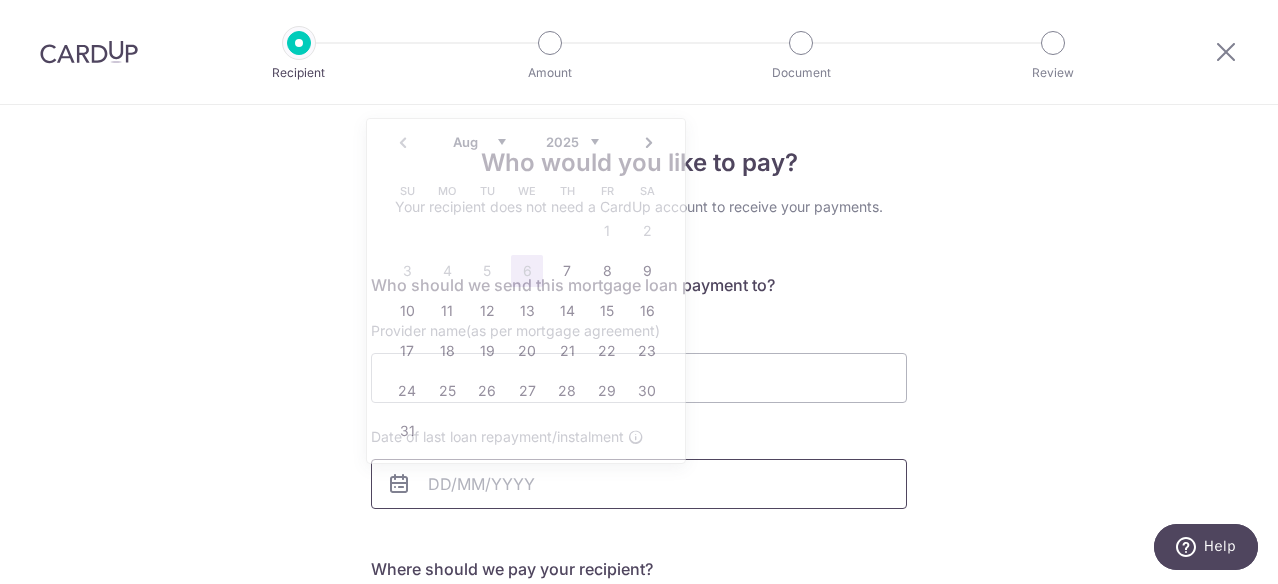 click on "Date of last loan repayment/instalment" at bounding box center [639, 484] 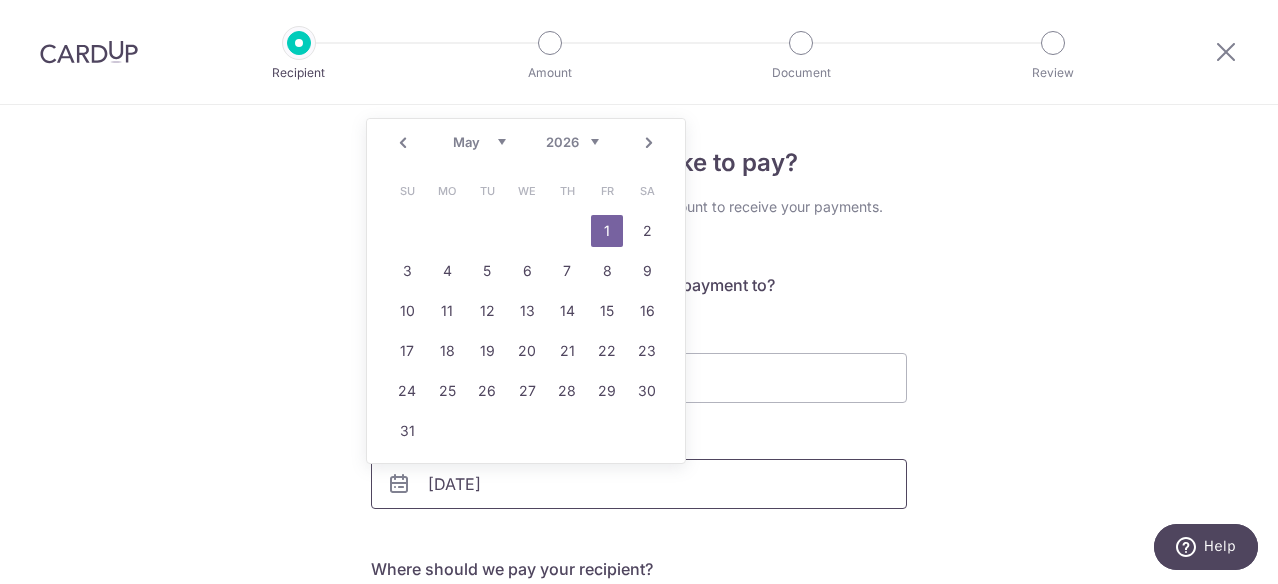 type on "[DATE]" 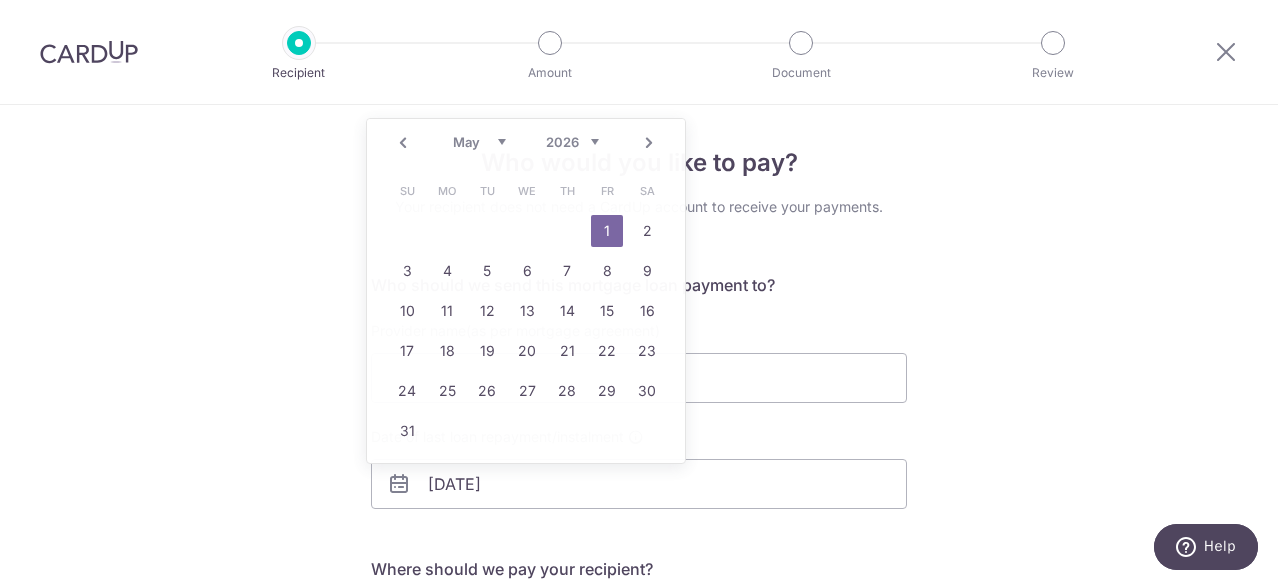 click on "[DATE]" at bounding box center (639, 601) 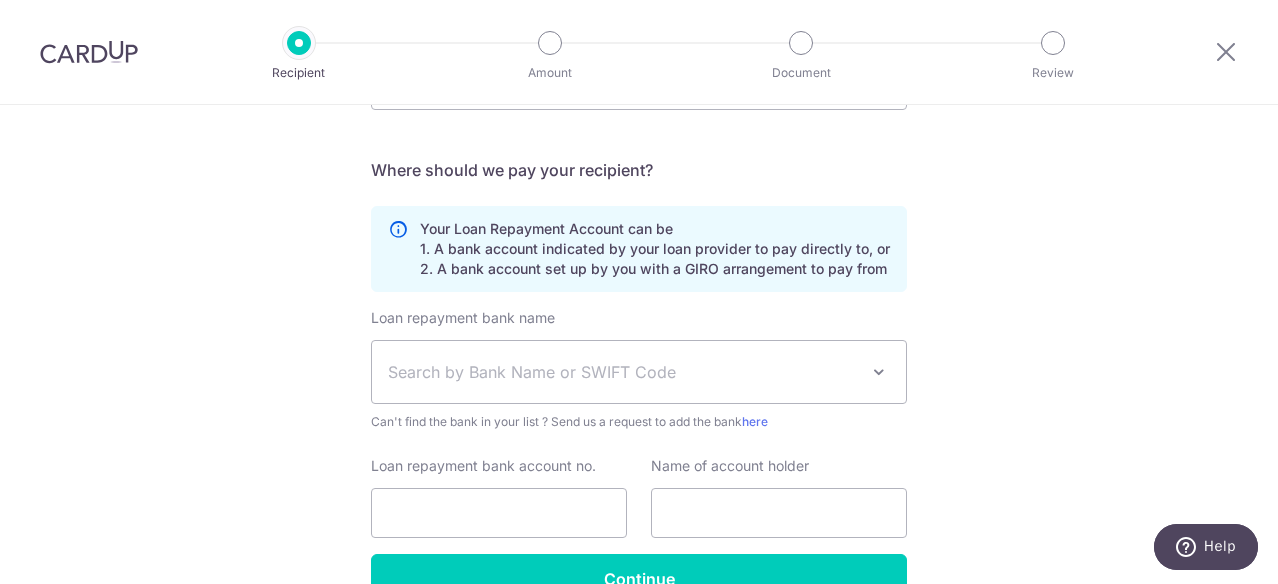 scroll, scrollTop: 400, scrollLeft: 0, axis: vertical 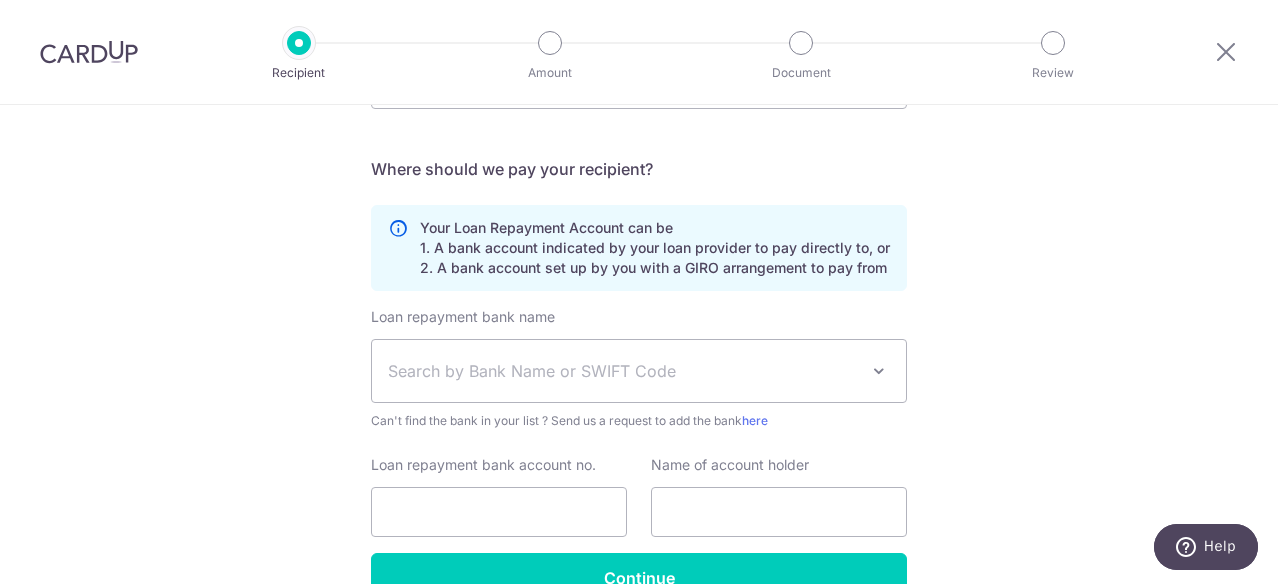 click on "Search by Bank Name or SWIFT Code" at bounding box center (623, 371) 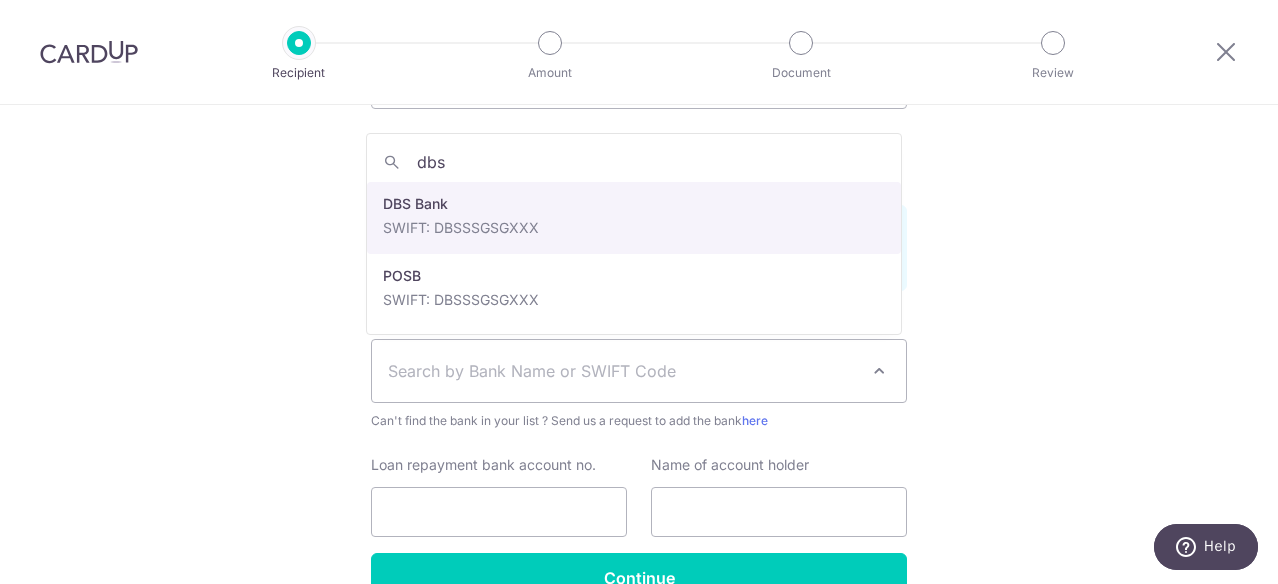 type on "dbs" 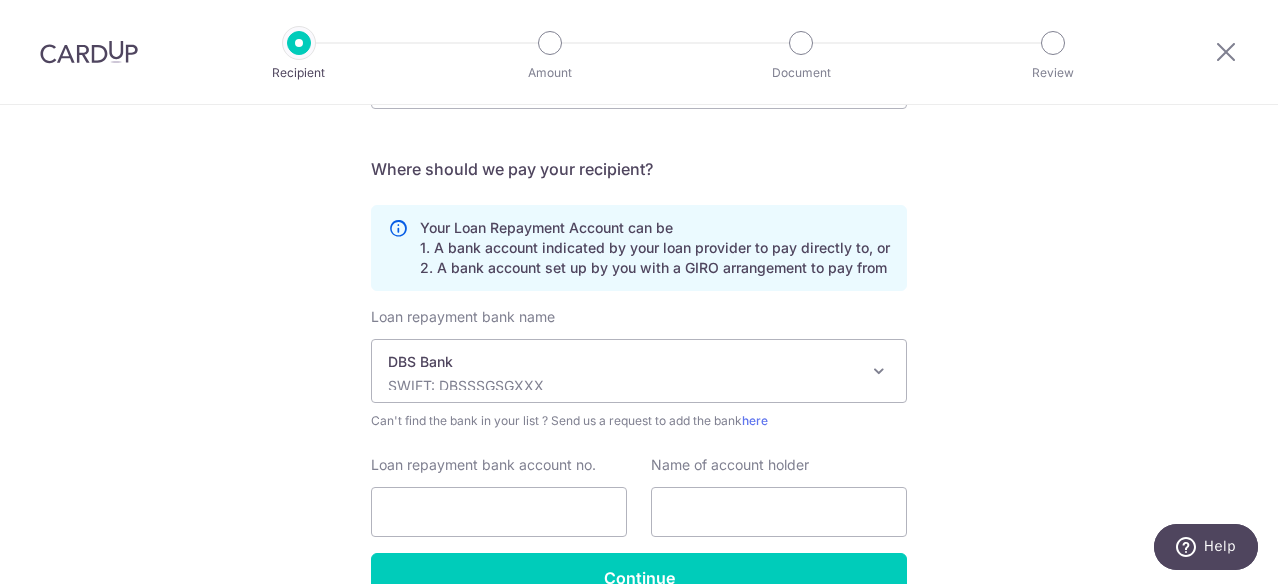 scroll, scrollTop: 500, scrollLeft: 0, axis: vertical 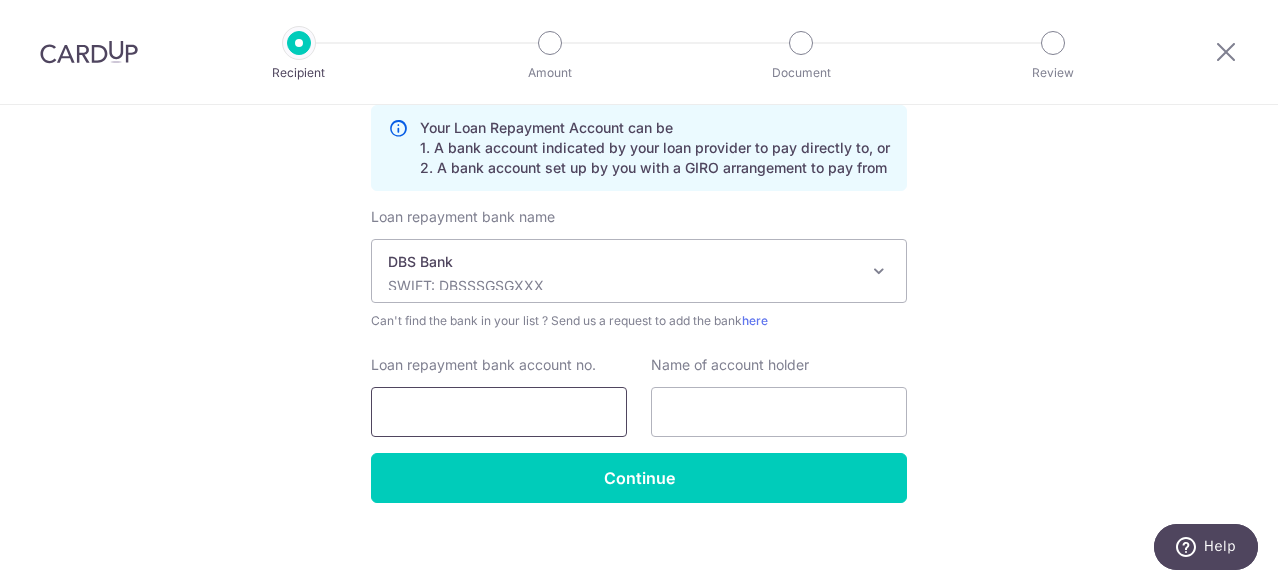 click on "Loan repayment bank account no." at bounding box center (499, 412) 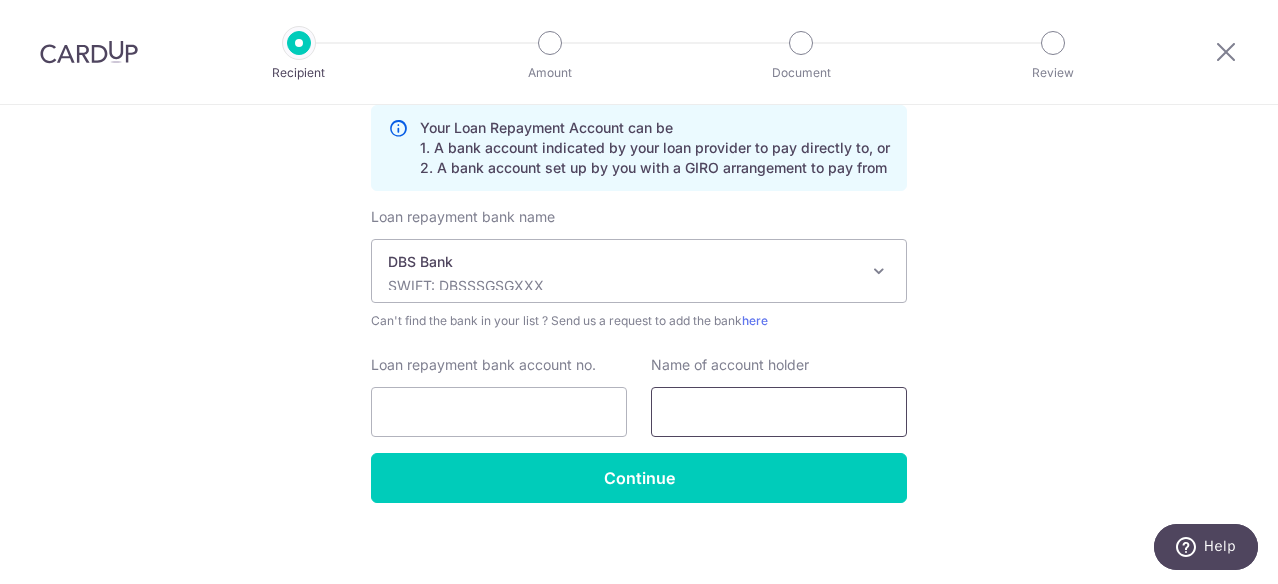 click at bounding box center (779, 412) 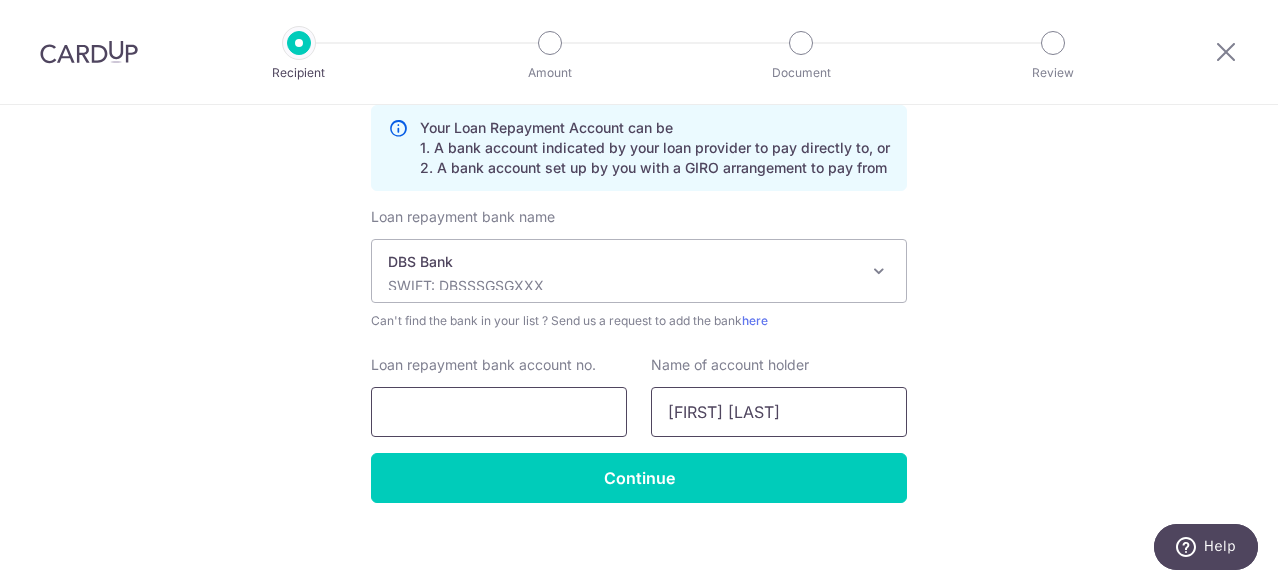 type on "[FIRST] [LAST]" 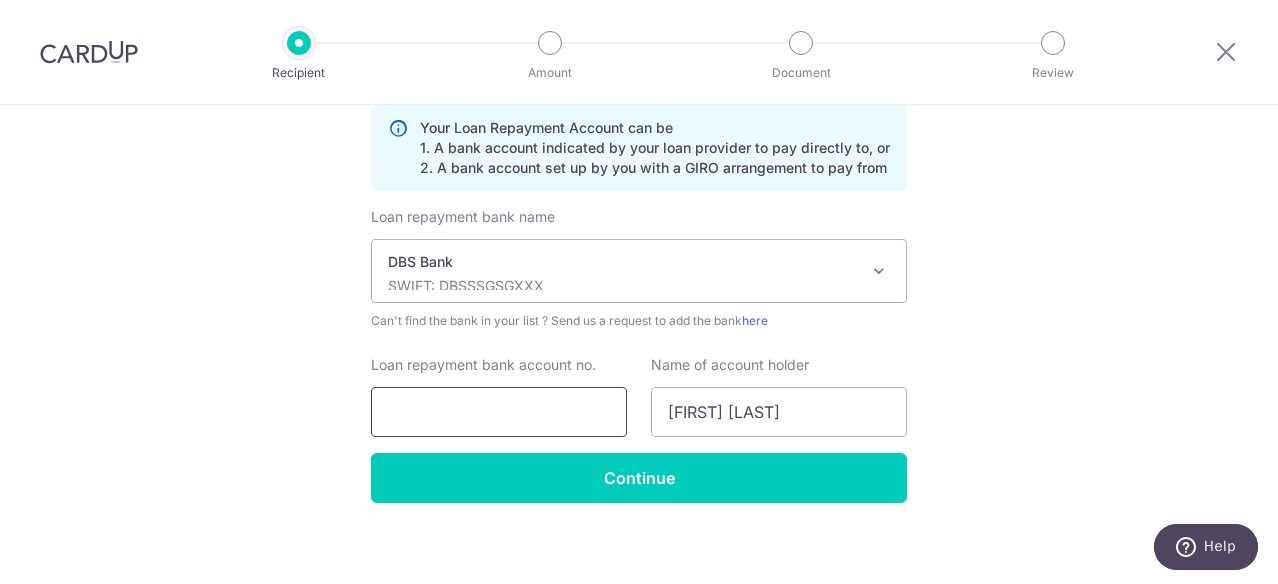 click on "Loan repayment bank account no." at bounding box center [499, 412] 